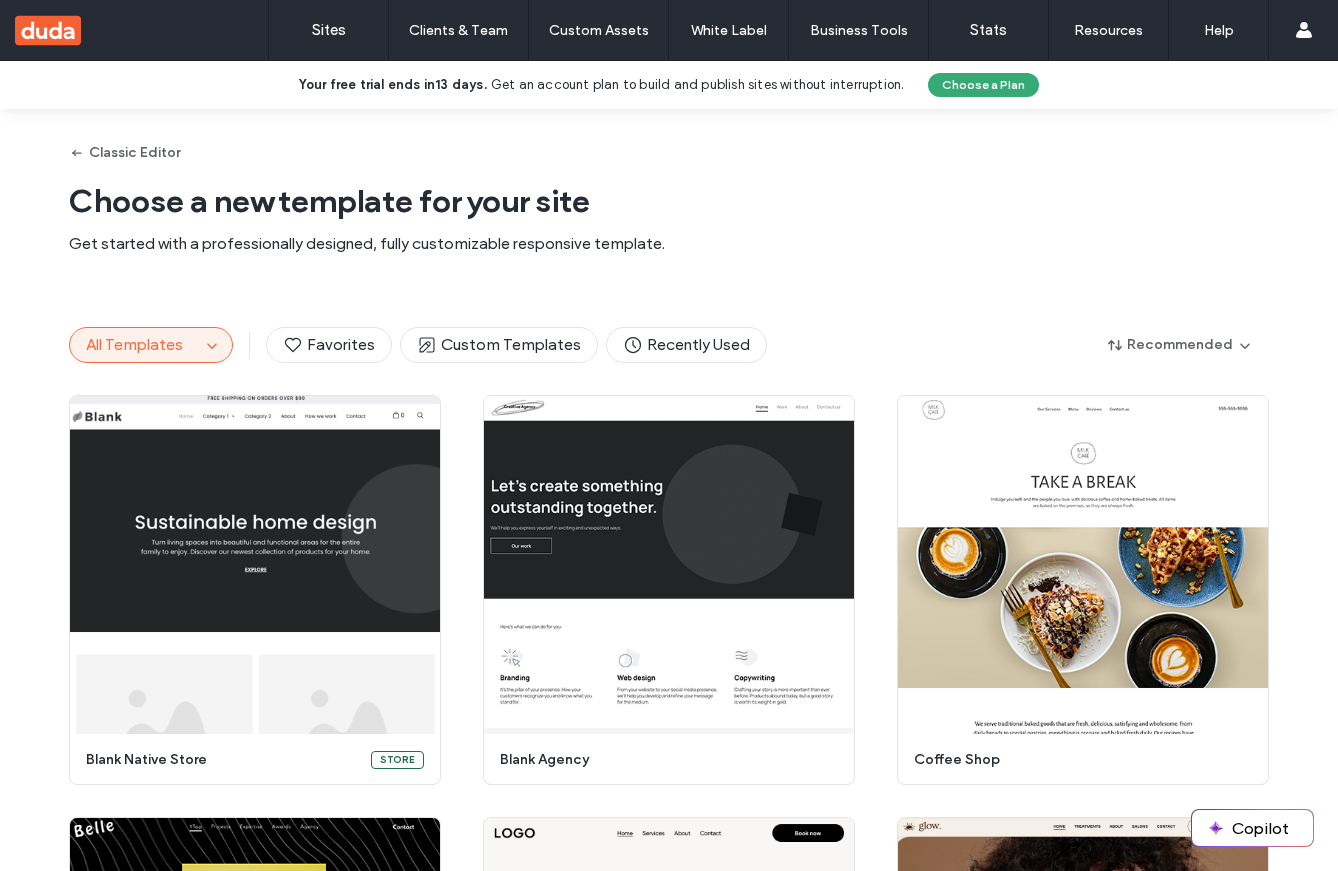 scroll, scrollTop: 0, scrollLeft: 0, axis: both 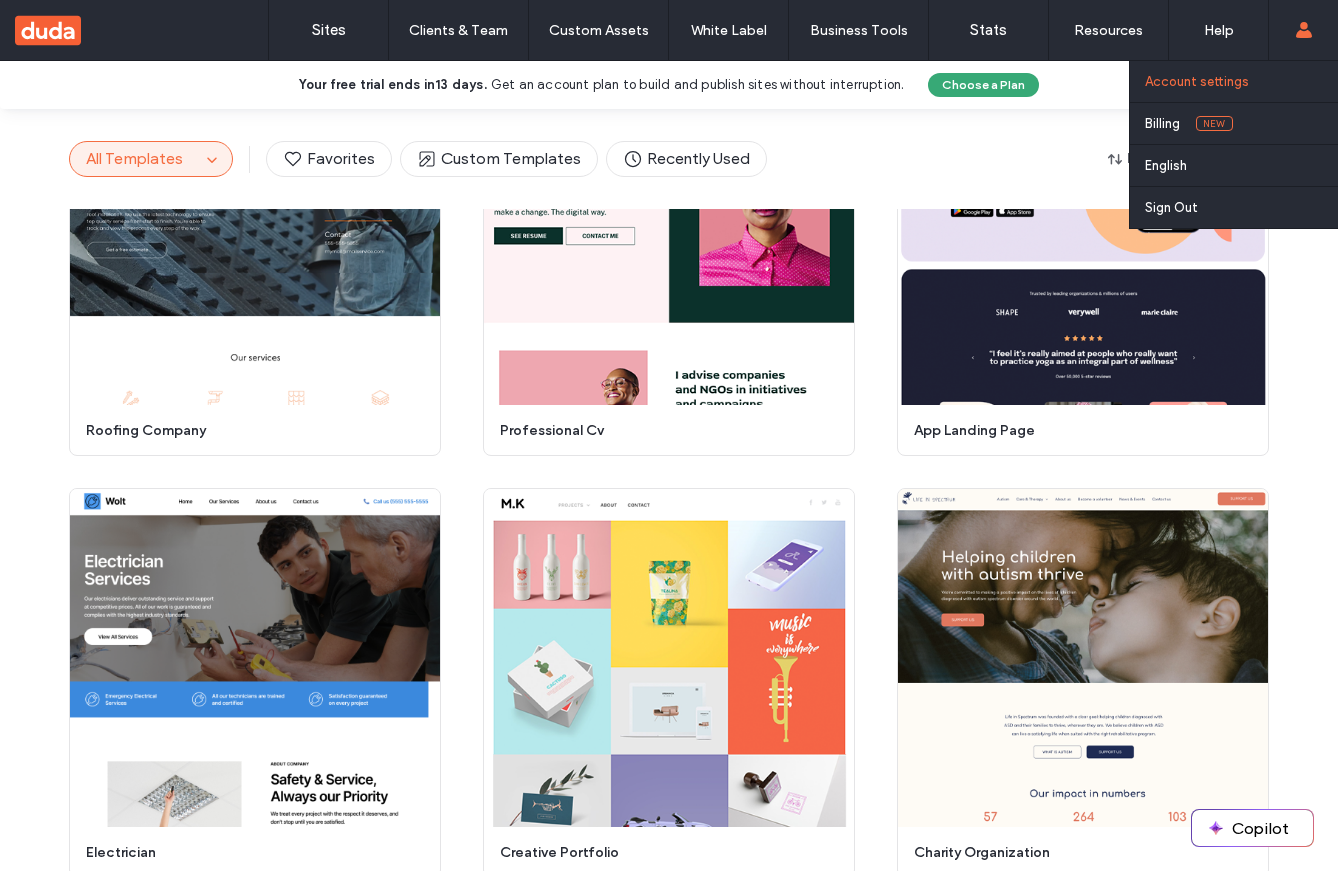 click on "Account settings" at bounding box center [1241, 81] 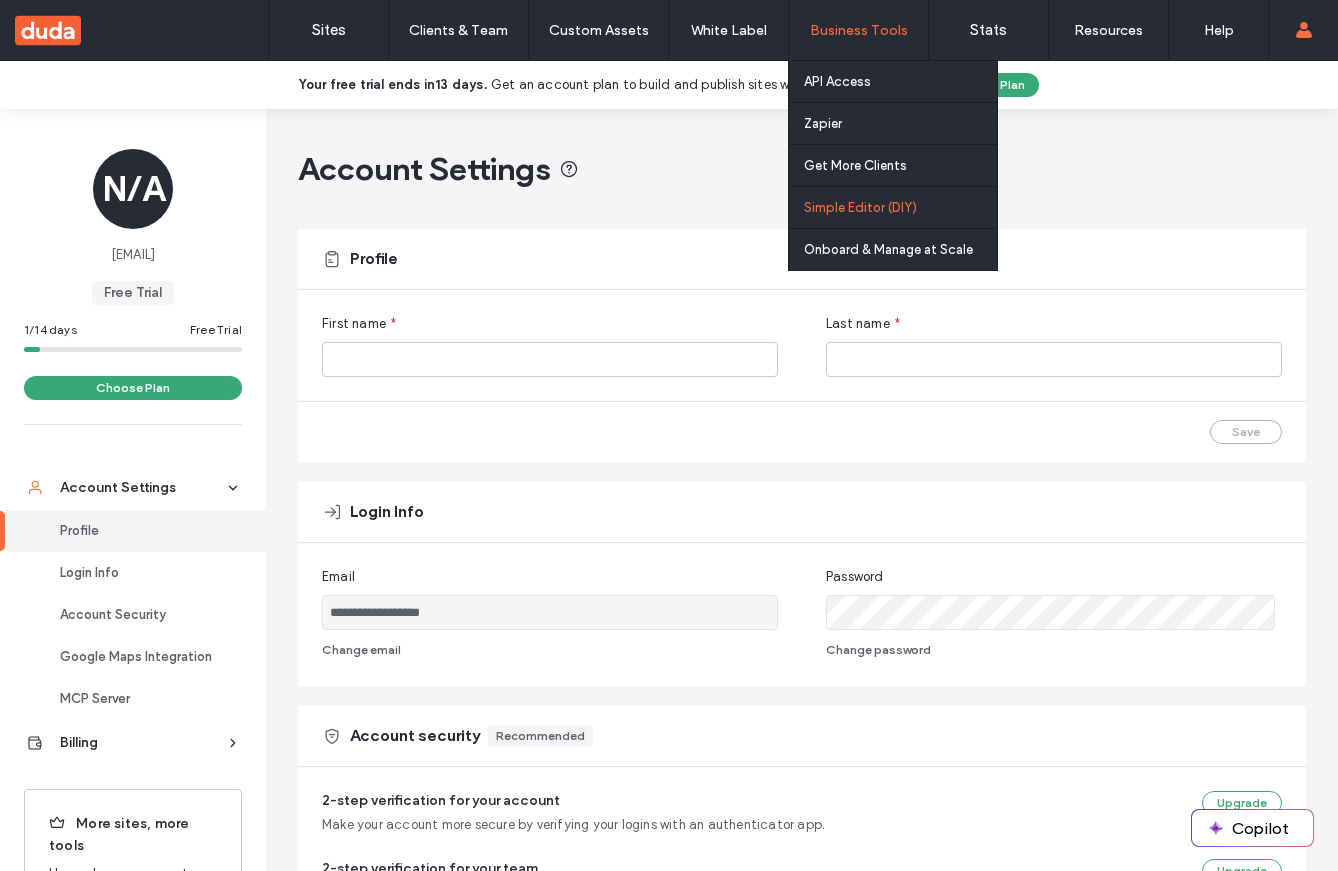 click on "Simple Editor (DIY)" at bounding box center [900, 207] 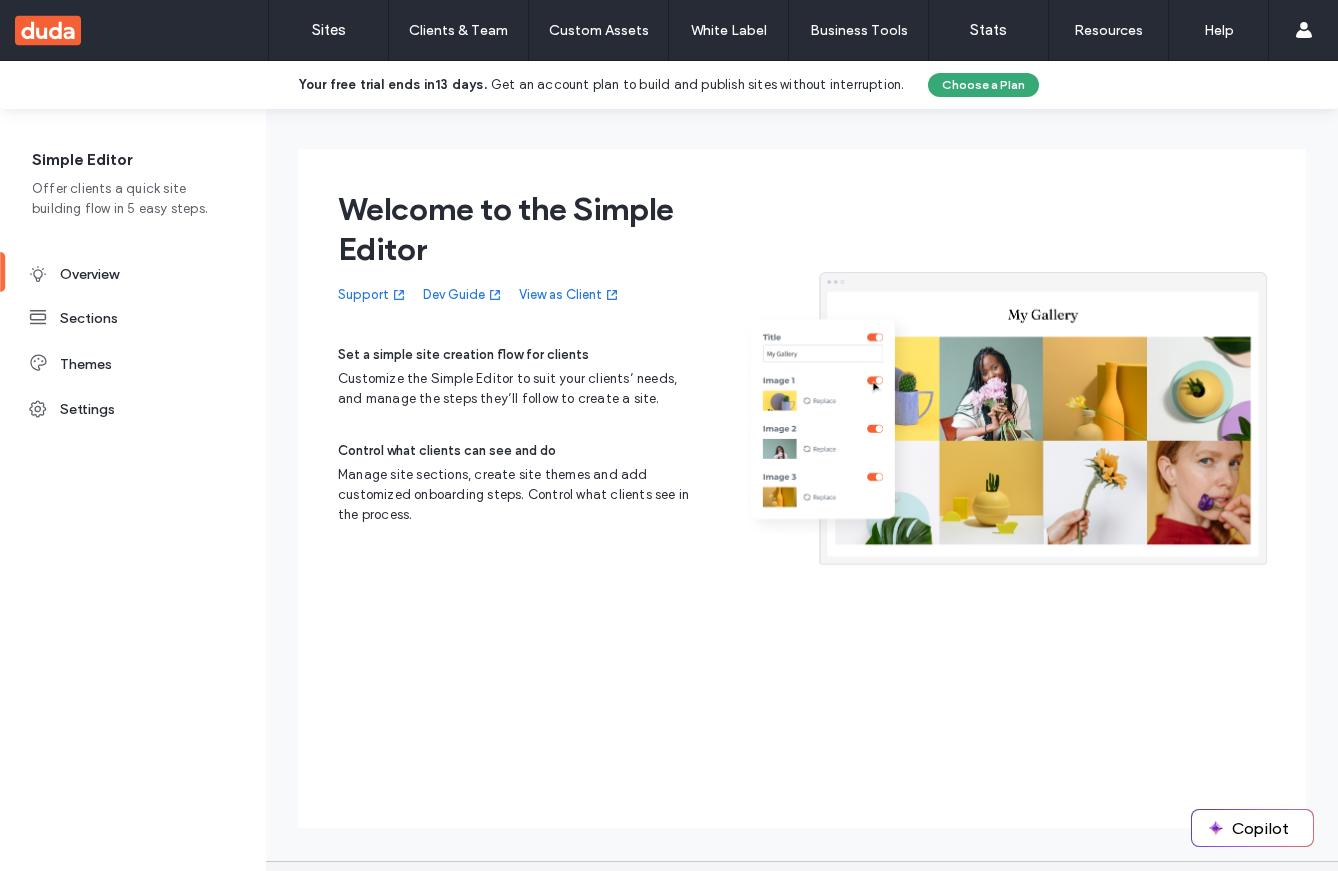 click on "Sections" at bounding box center [149, 318] 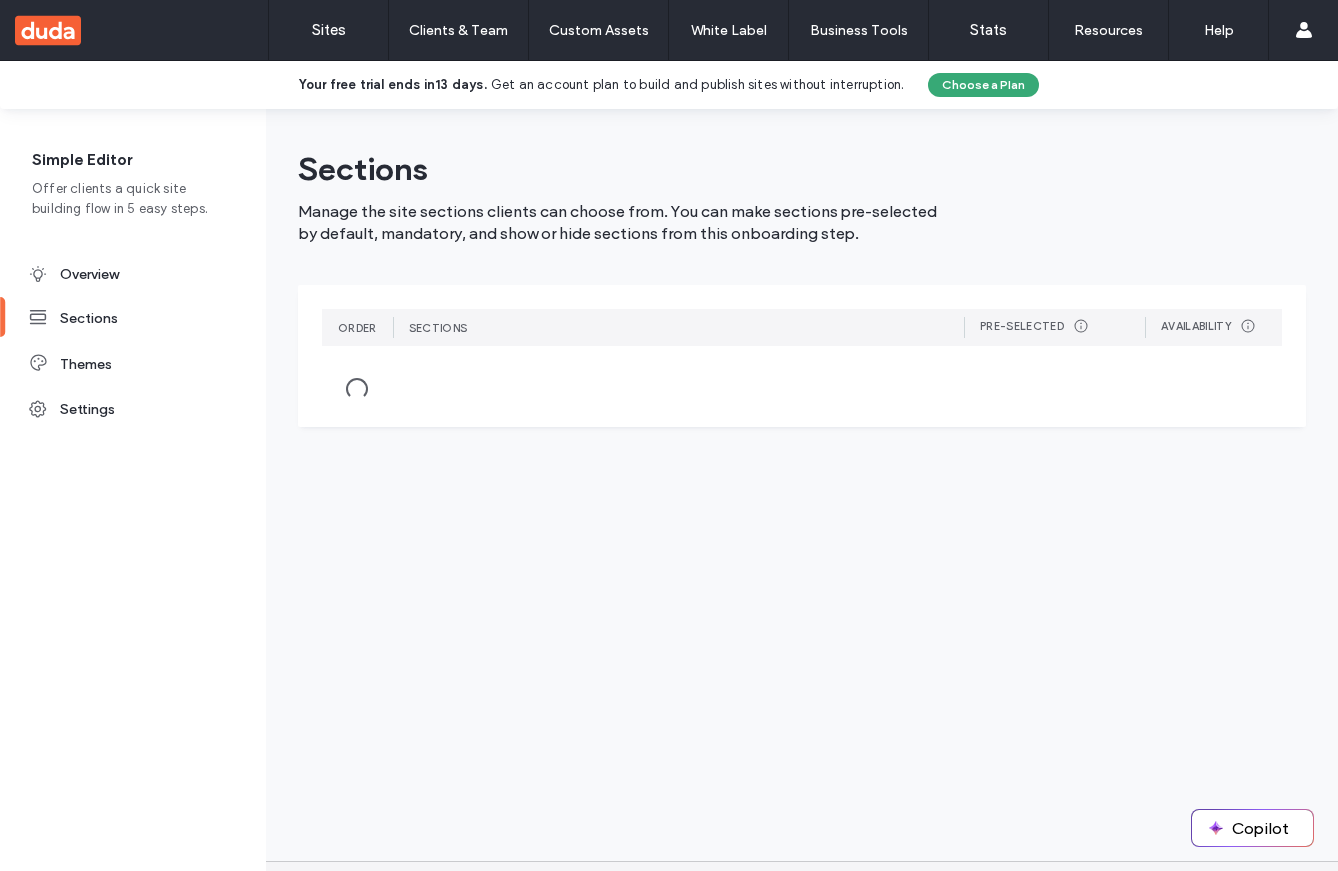 click on "Themes" at bounding box center (133, 364) 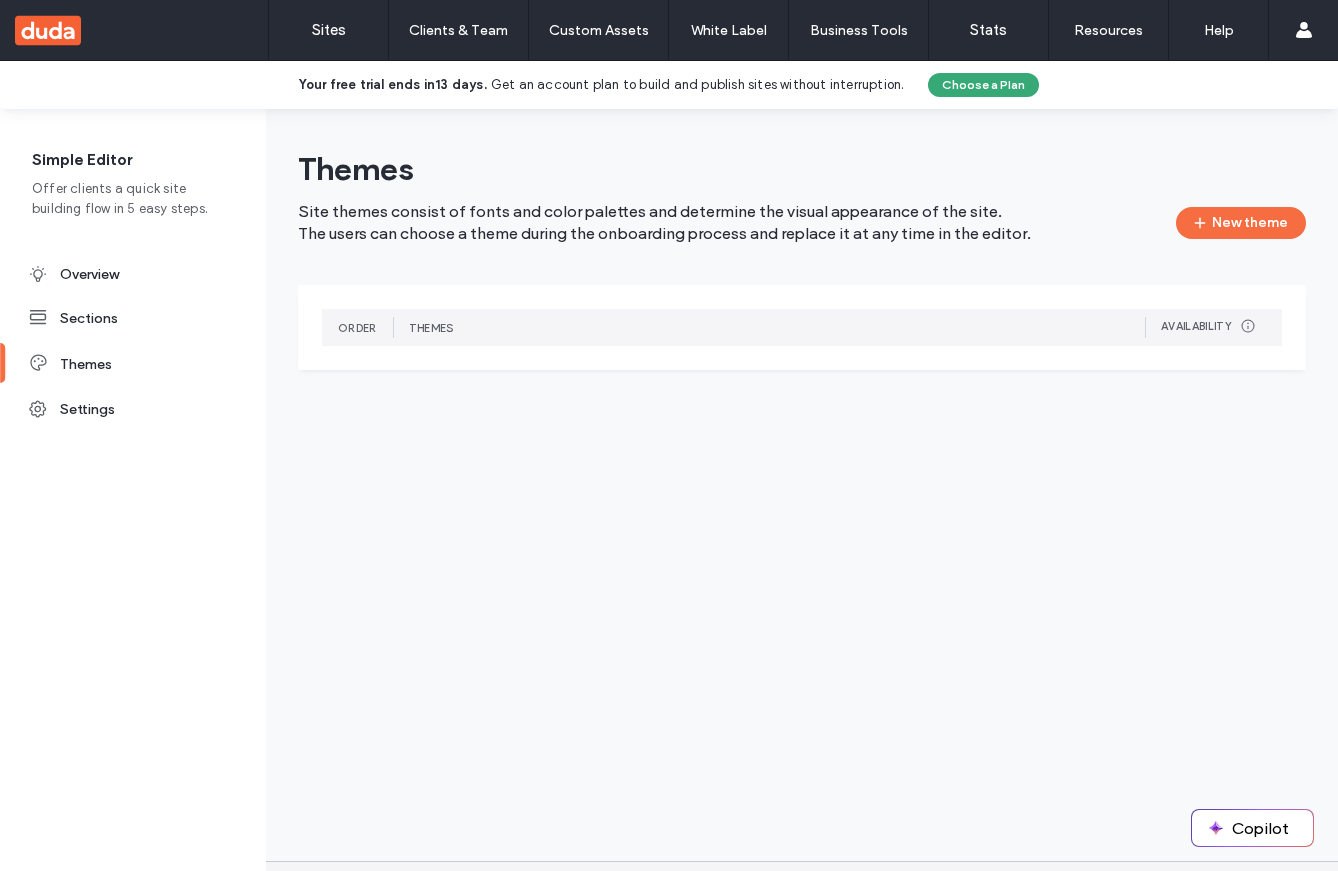 click on "Settings" at bounding box center (149, 409) 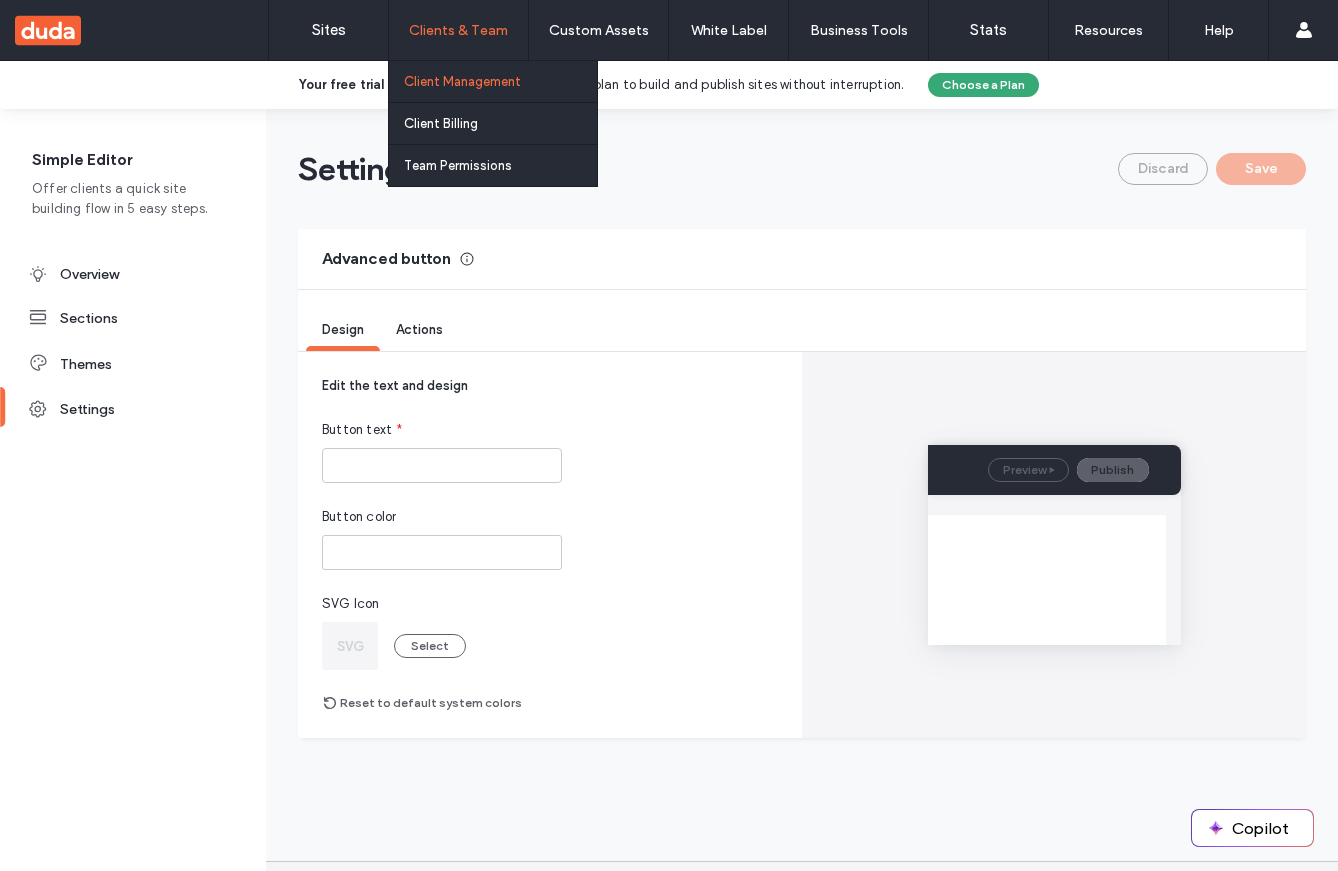 click on "Client Management" at bounding box center [500, 81] 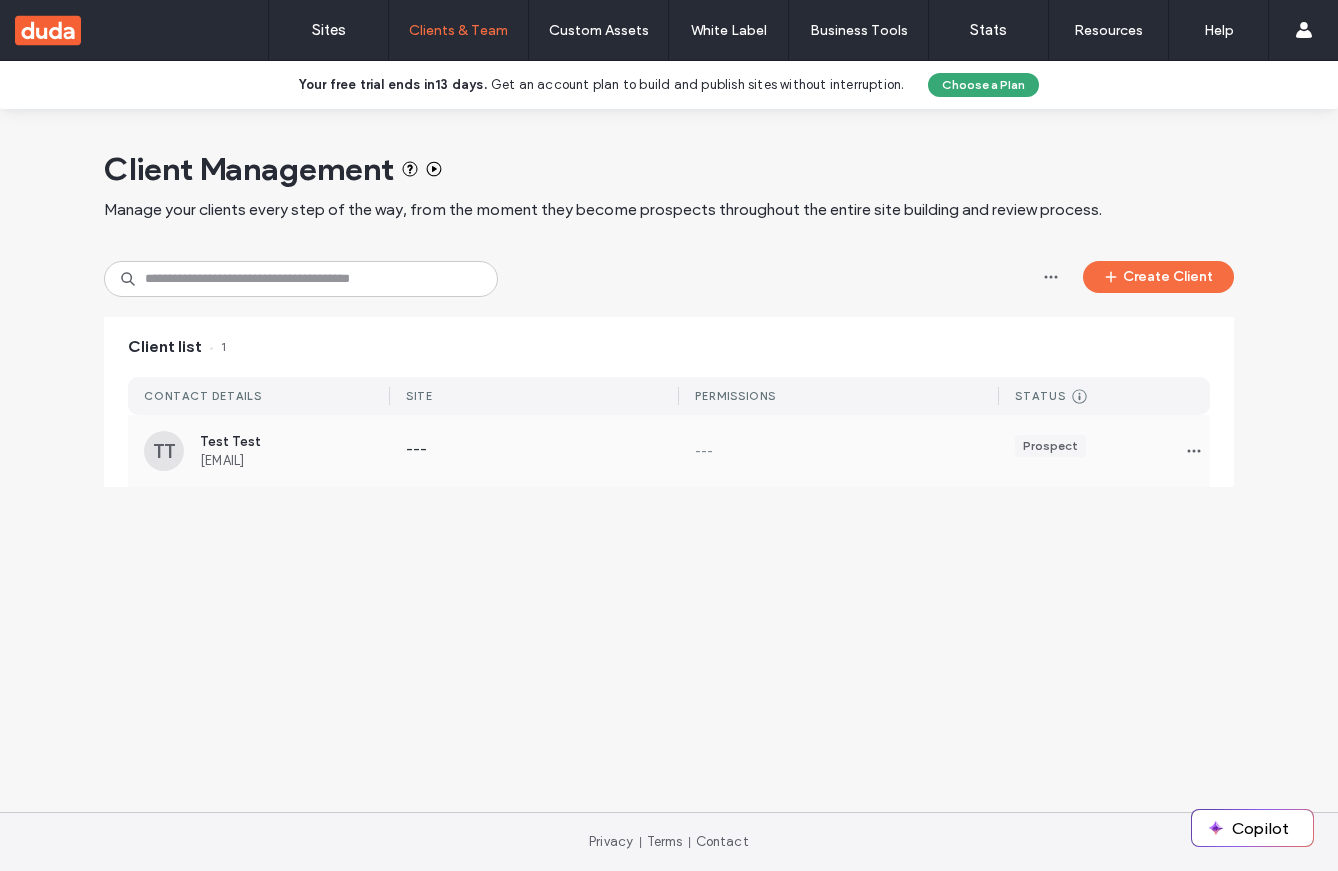 click on "Test Test" at bounding box center [295, 441] 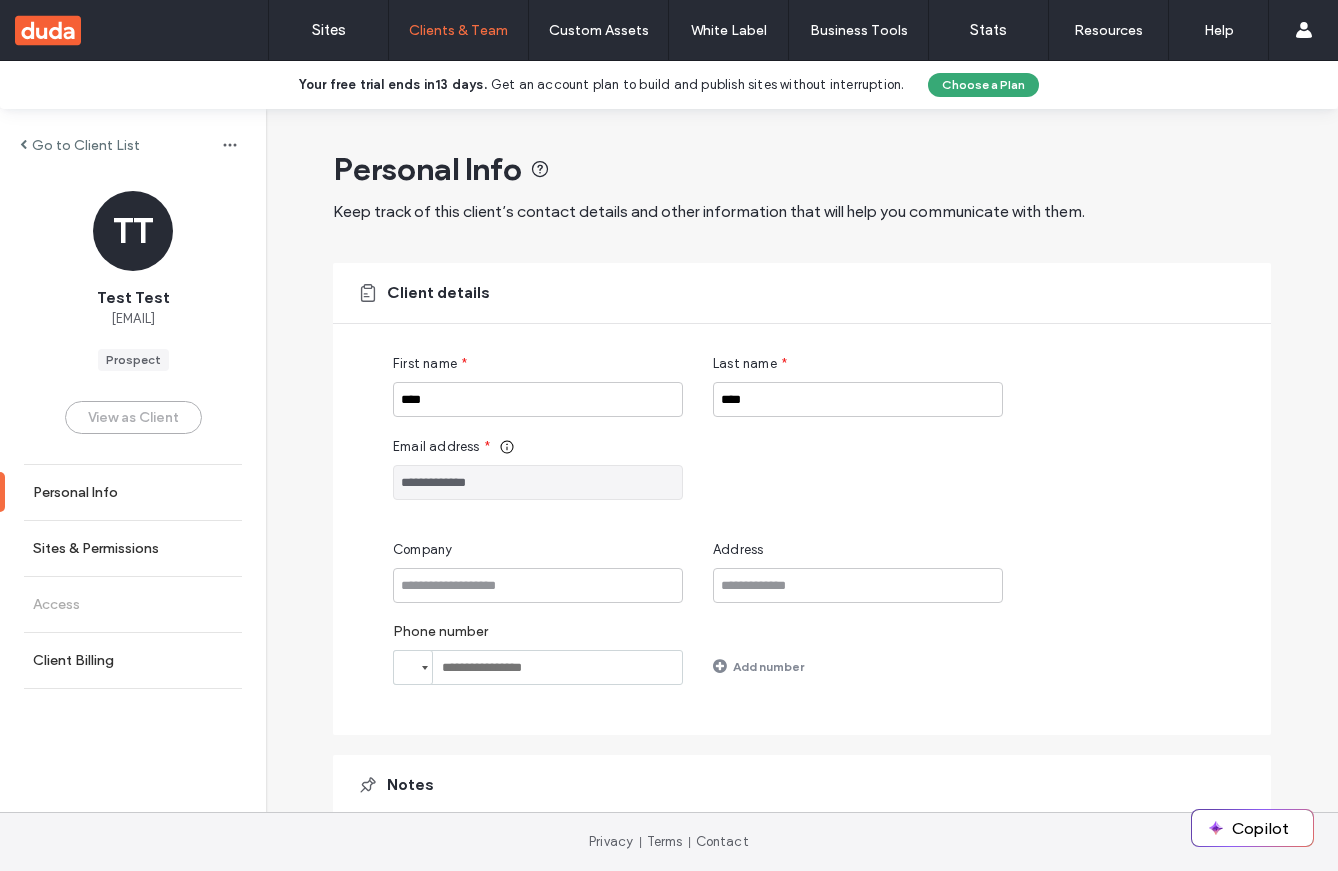 click on "View as Client" at bounding box center [133, 417] 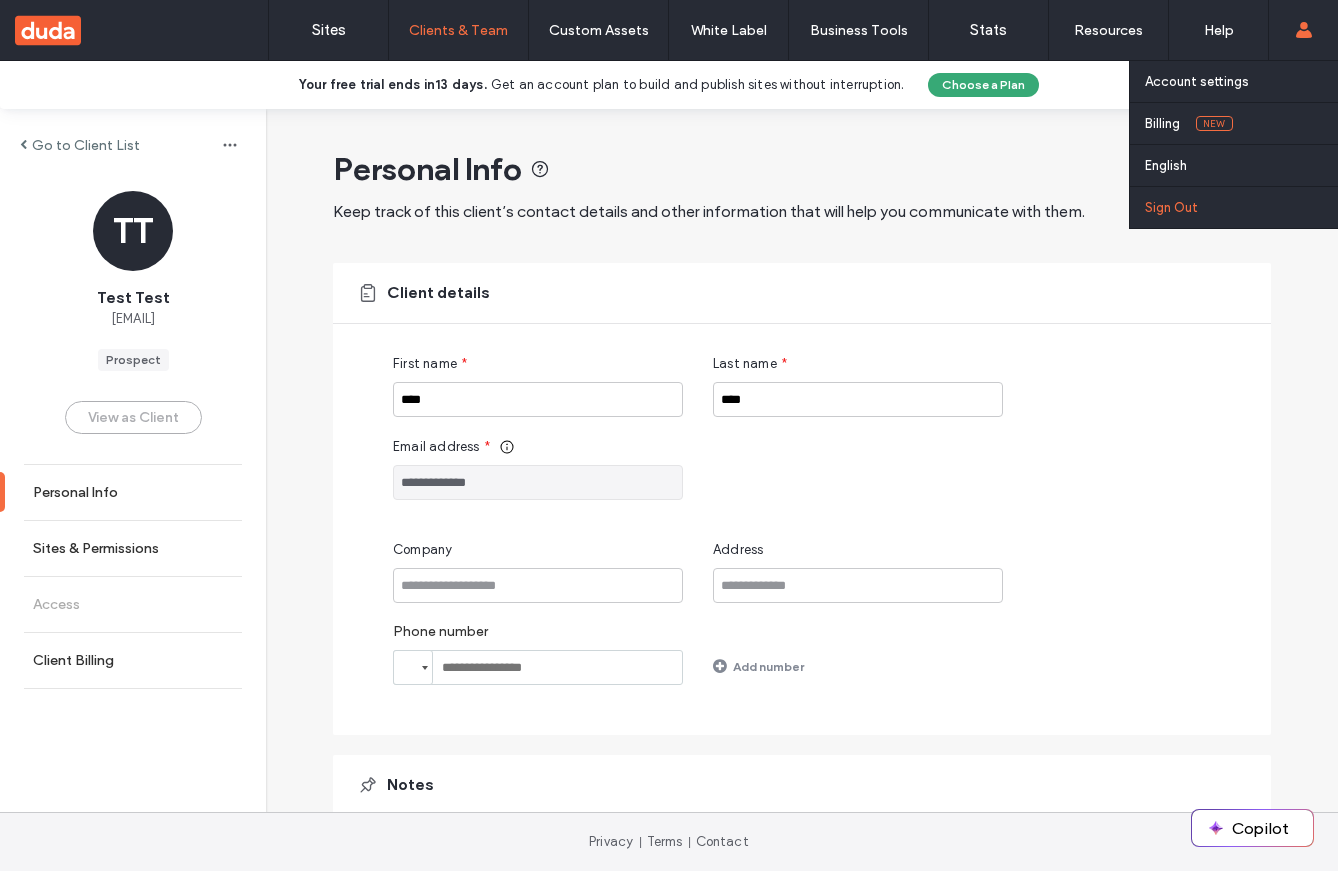 click on "Sign Out" at bounding box center [1241, 207] 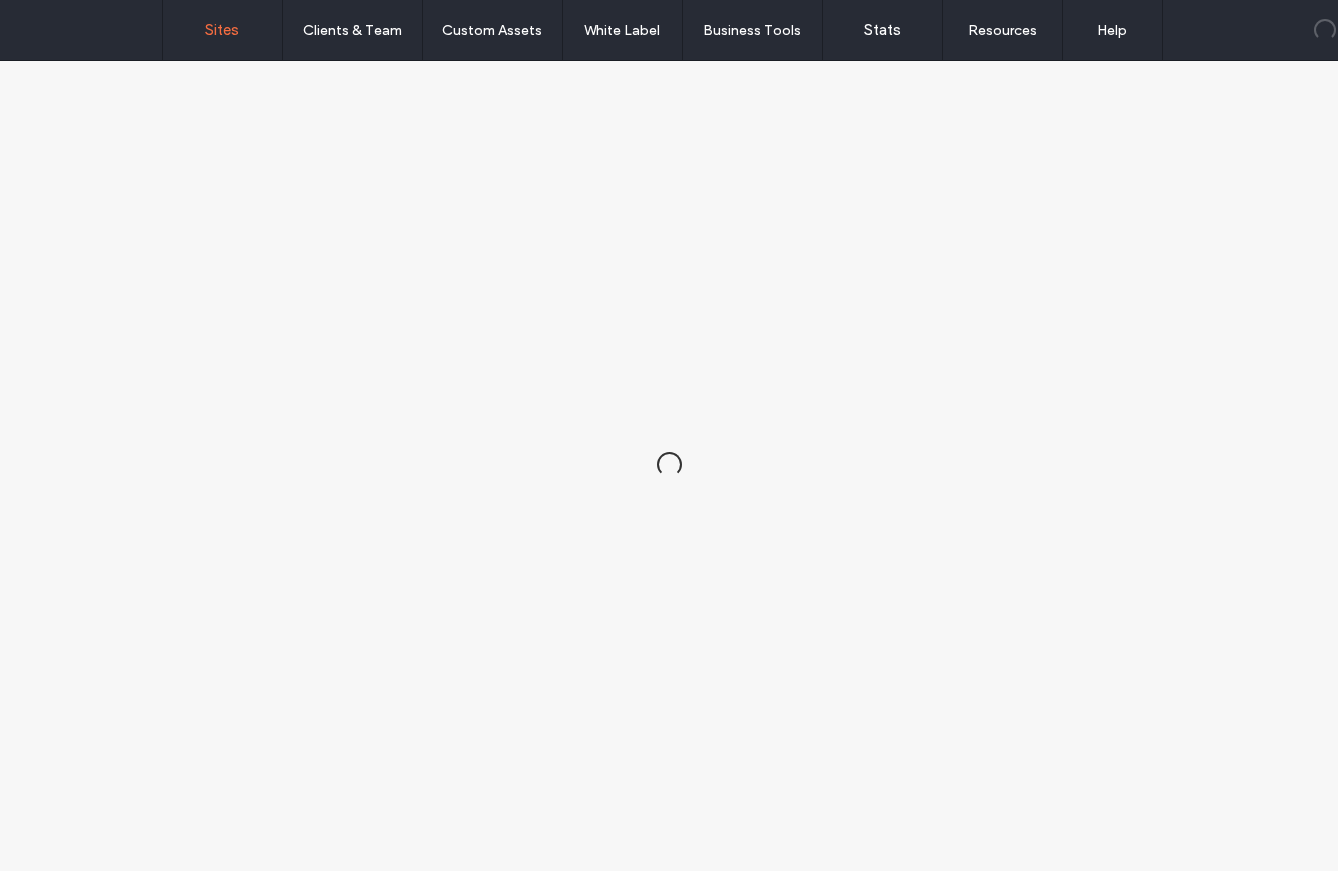 scroll, scrollTop: 0, scrollLeft: 0, axis: both 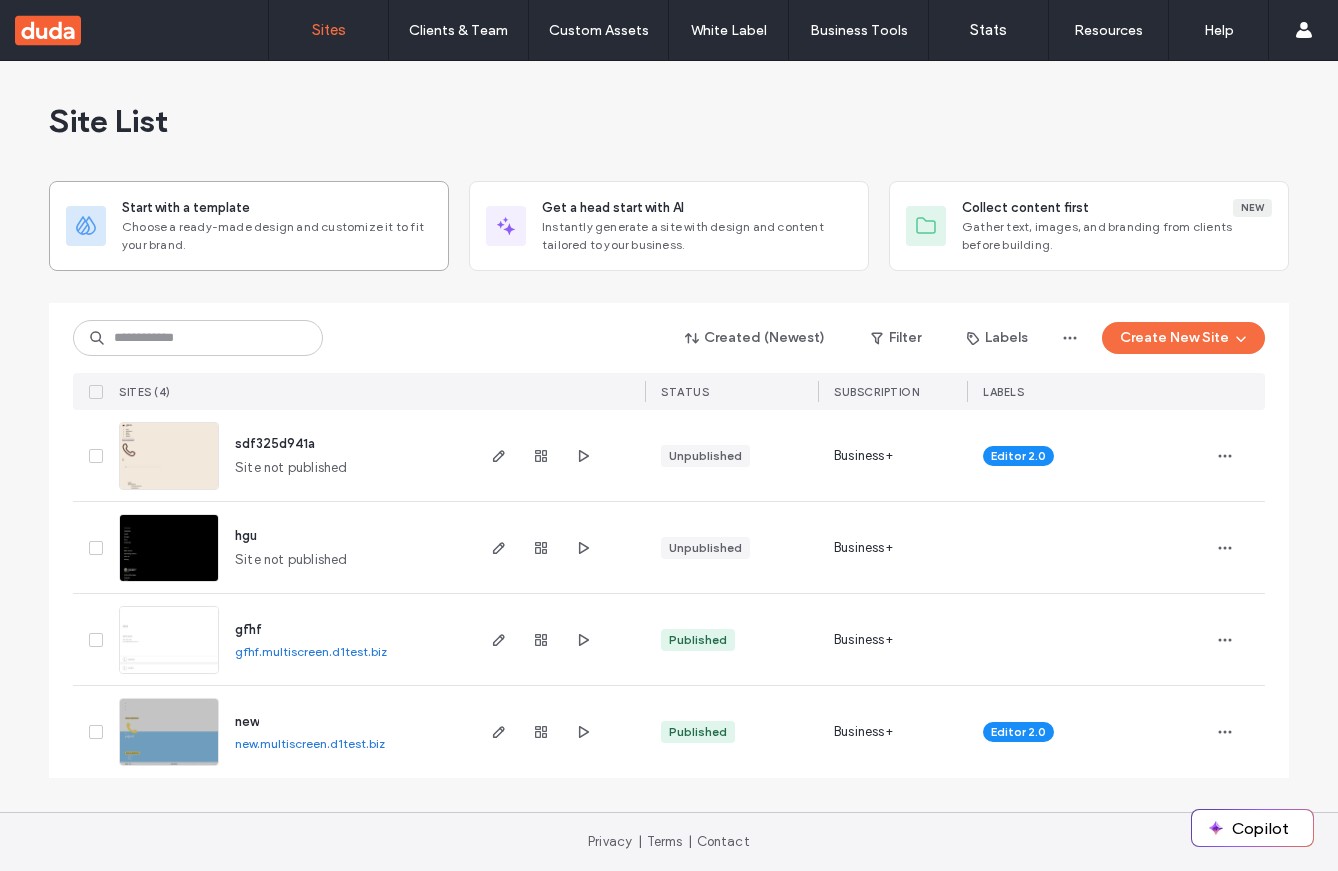 click on "Start with a template Choose a ready-made design and customize it to fit your brand." at bounding box center [249, 226] 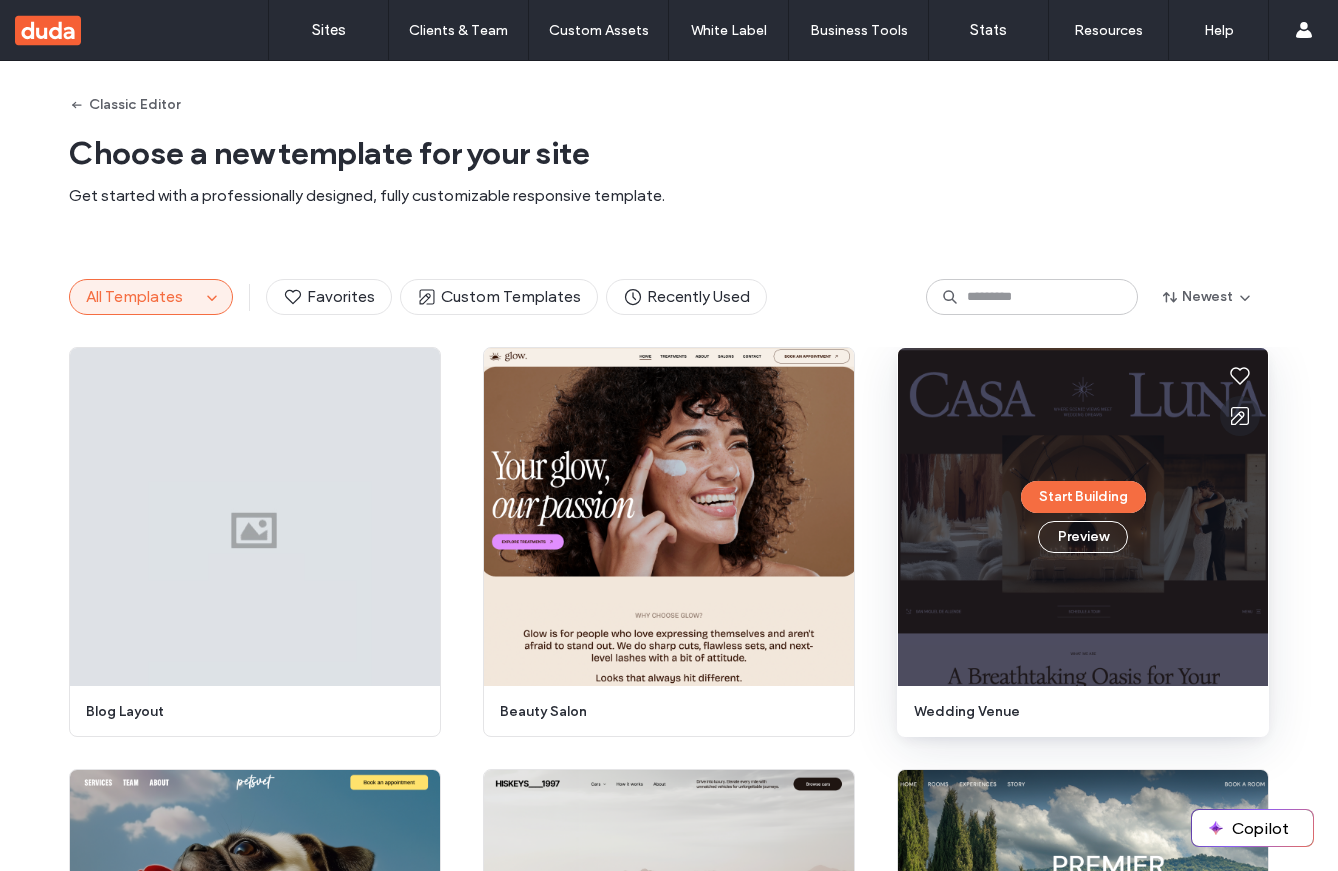 click 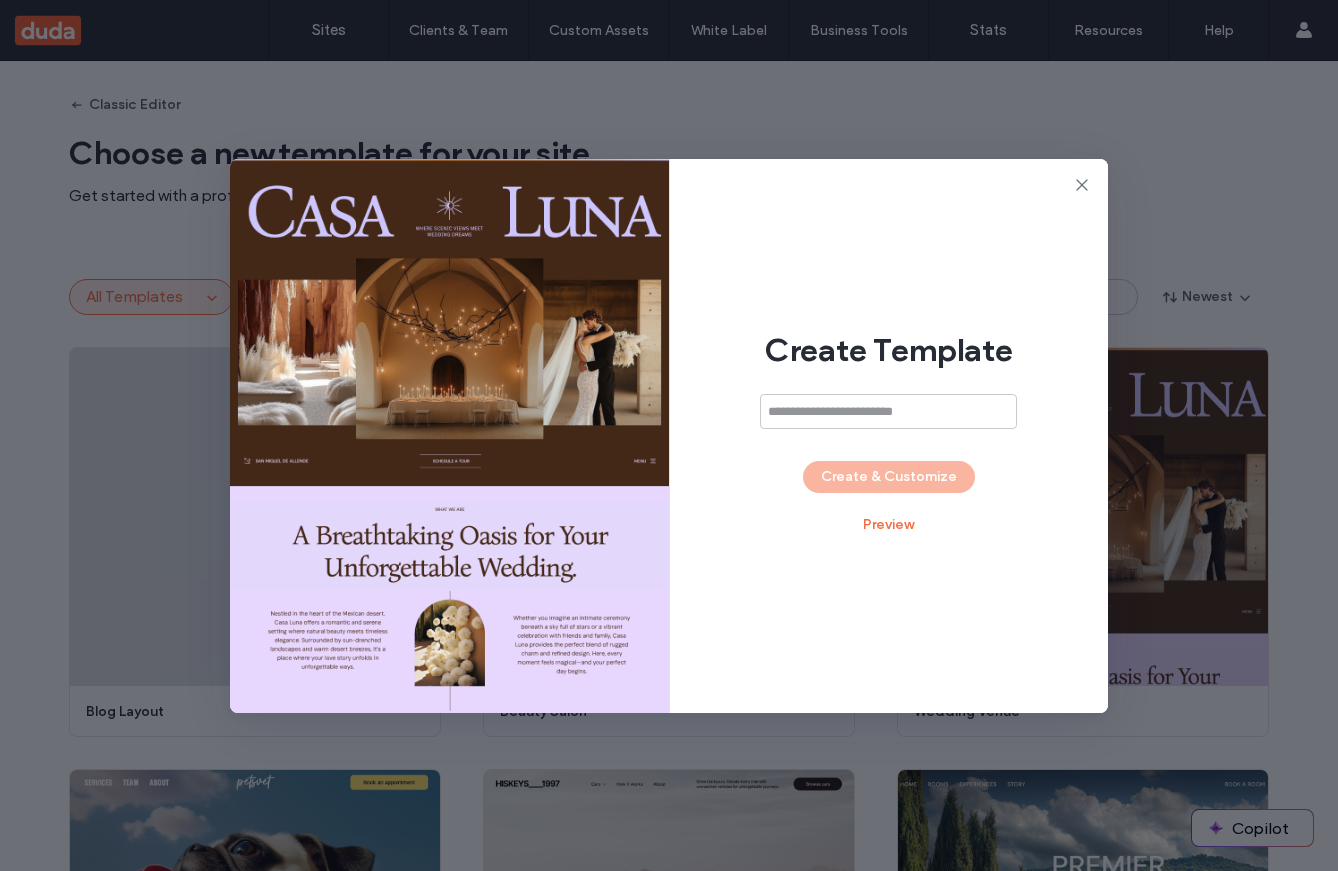 click on "Create Template Create & Customize Preview" at bounding box center (889, 436) 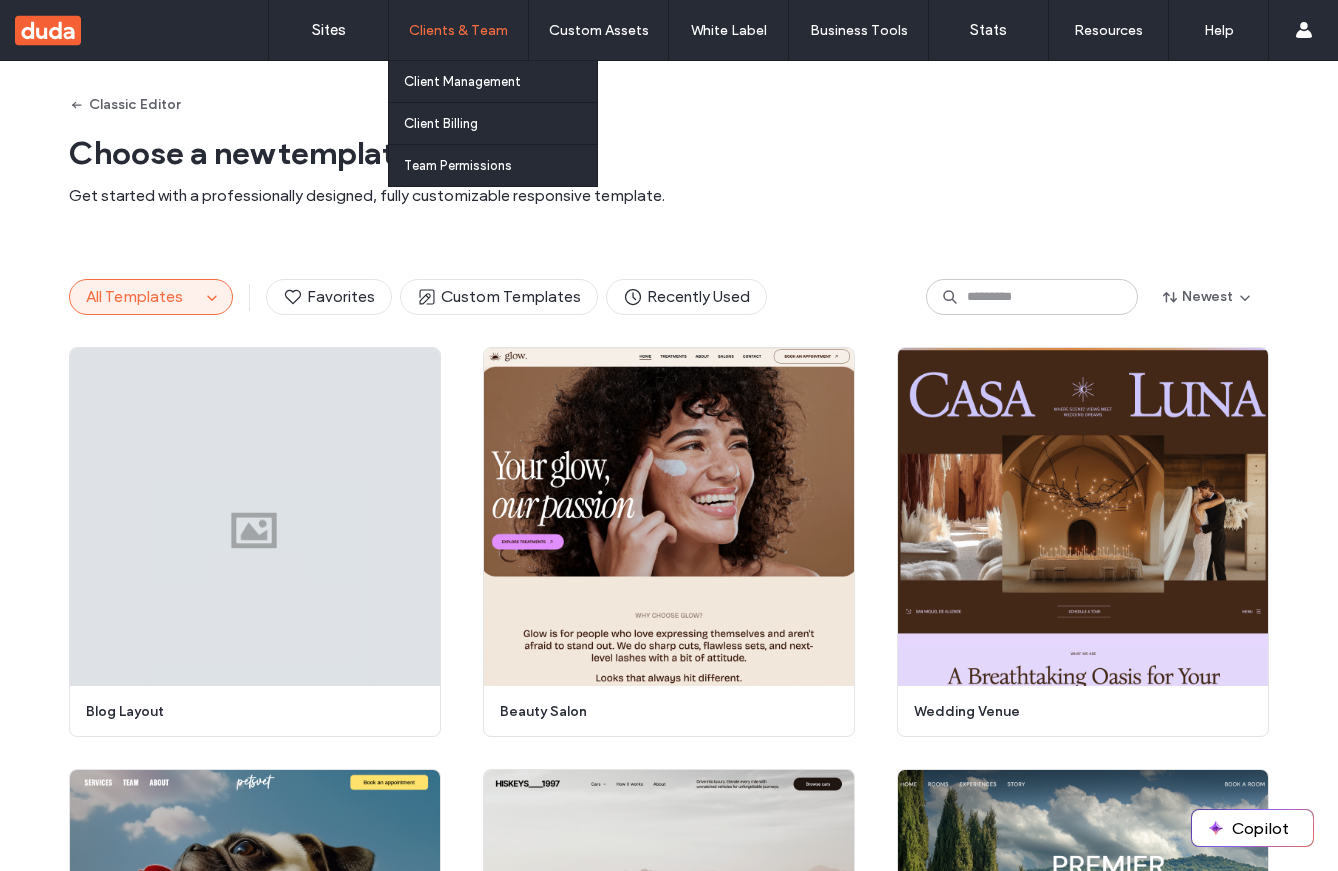 click on "Client Billing" at bounding box center (493, 123) 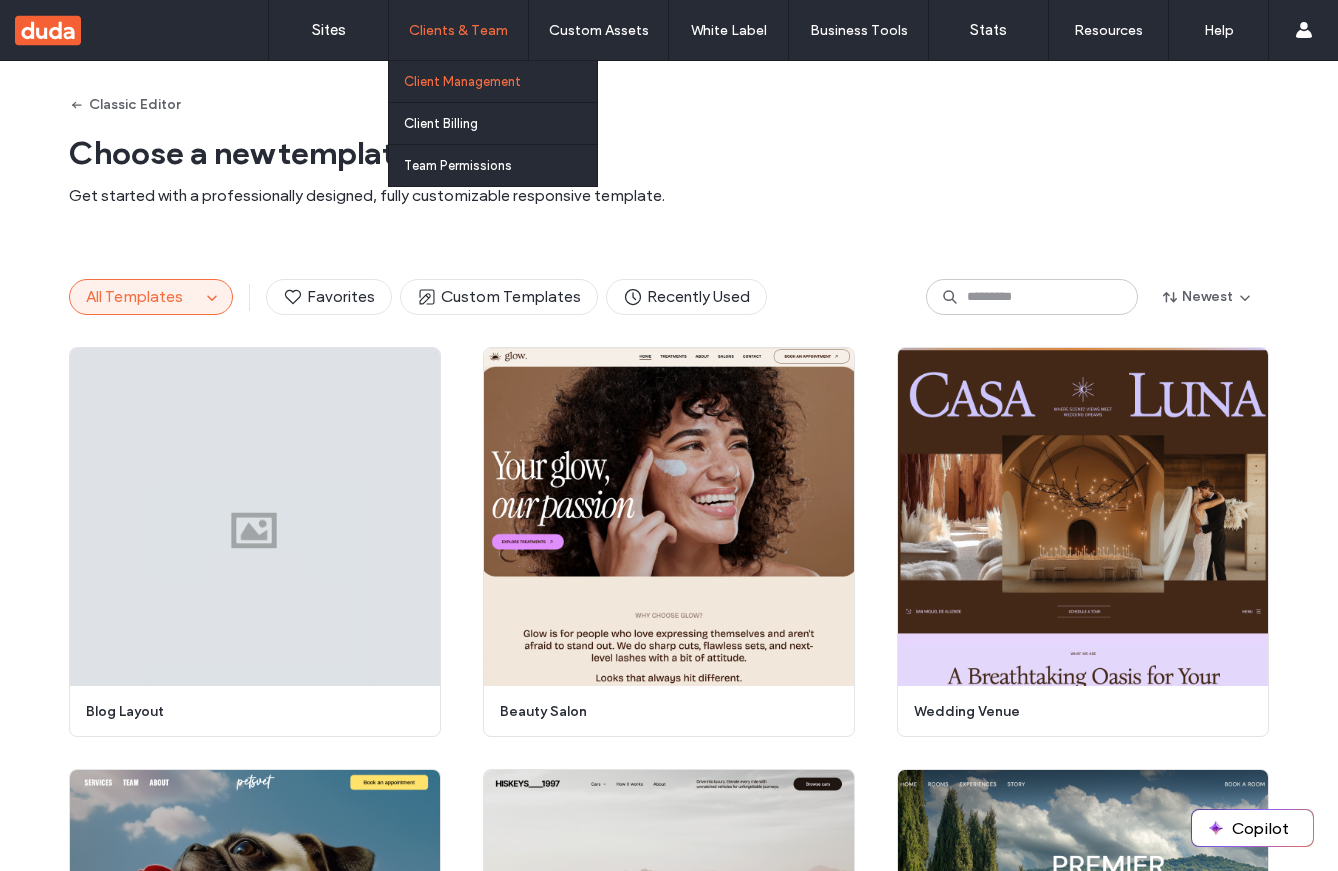 click on "Client Management" at bounding box center [500, 81] 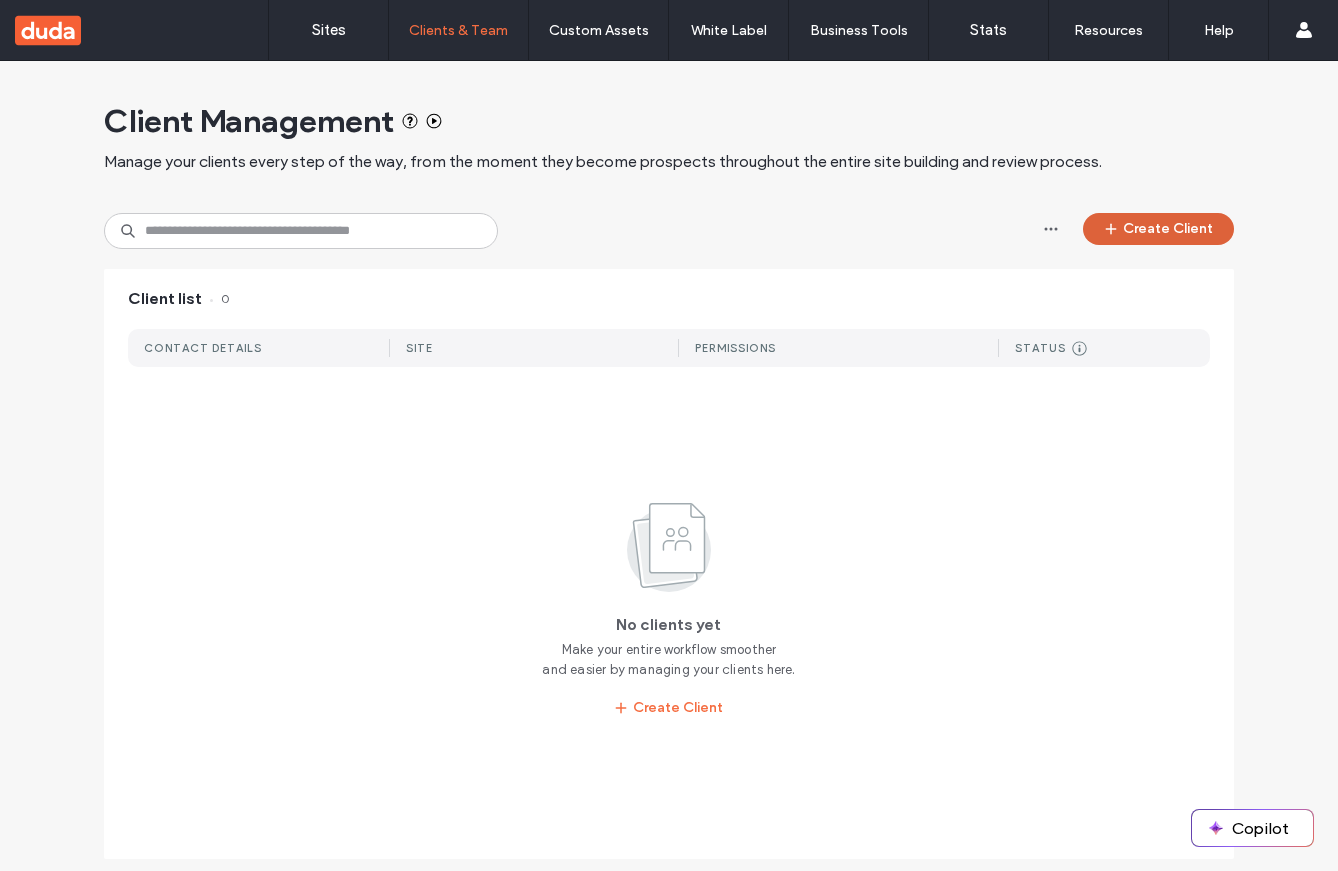 click on "Create Client" at bounding box center (1158, 229) 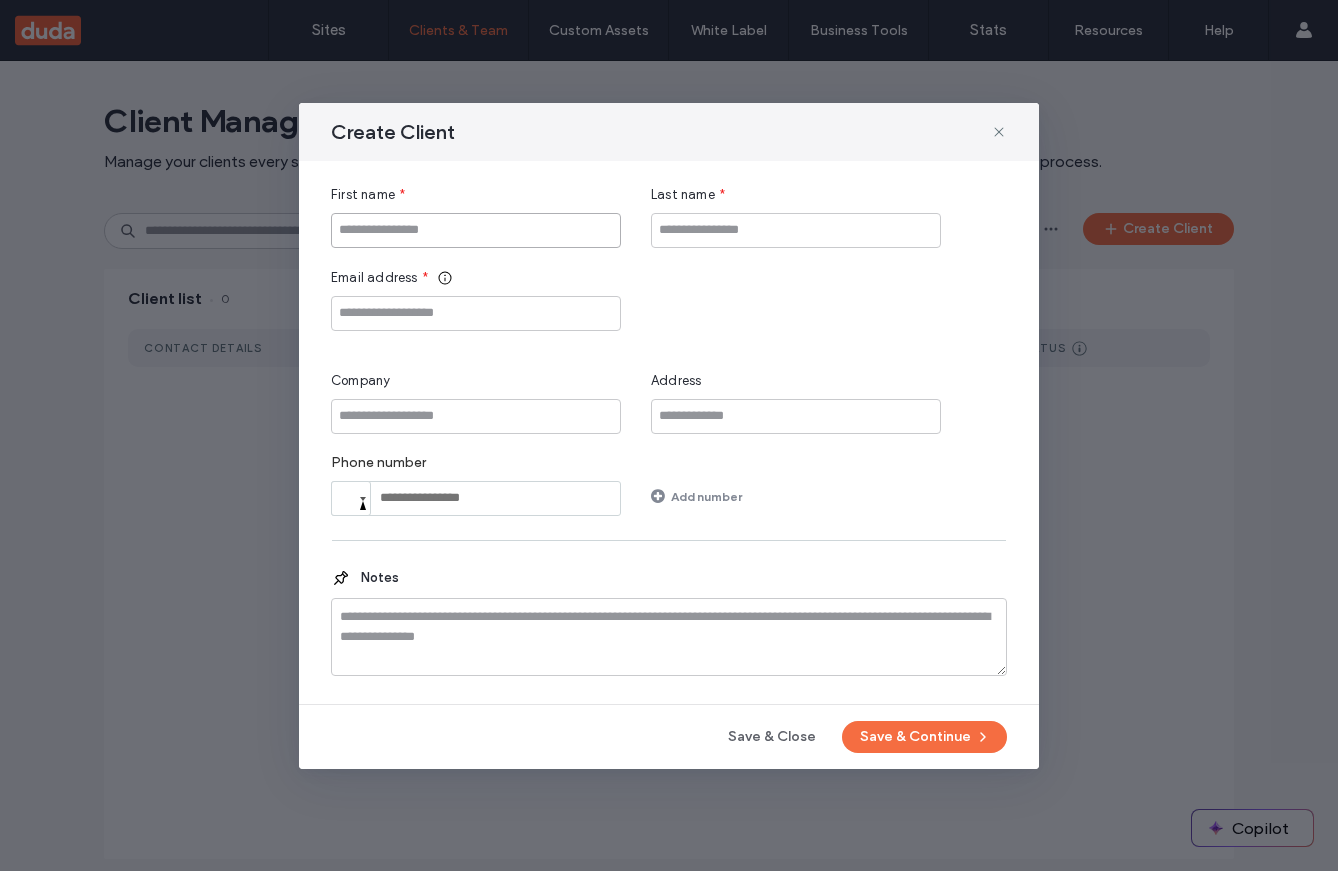 click at bounding box center (476, 230) 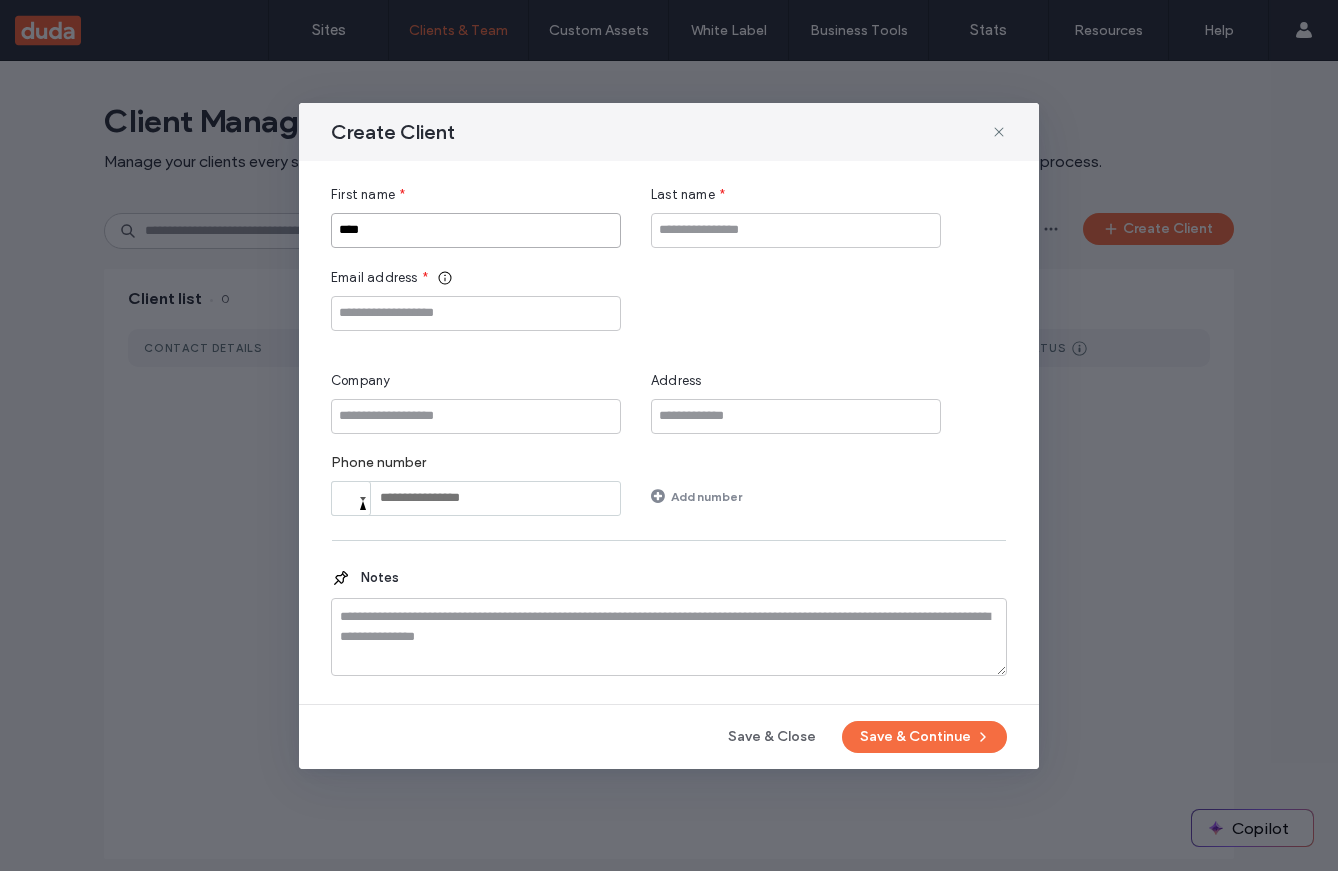 type on "****" 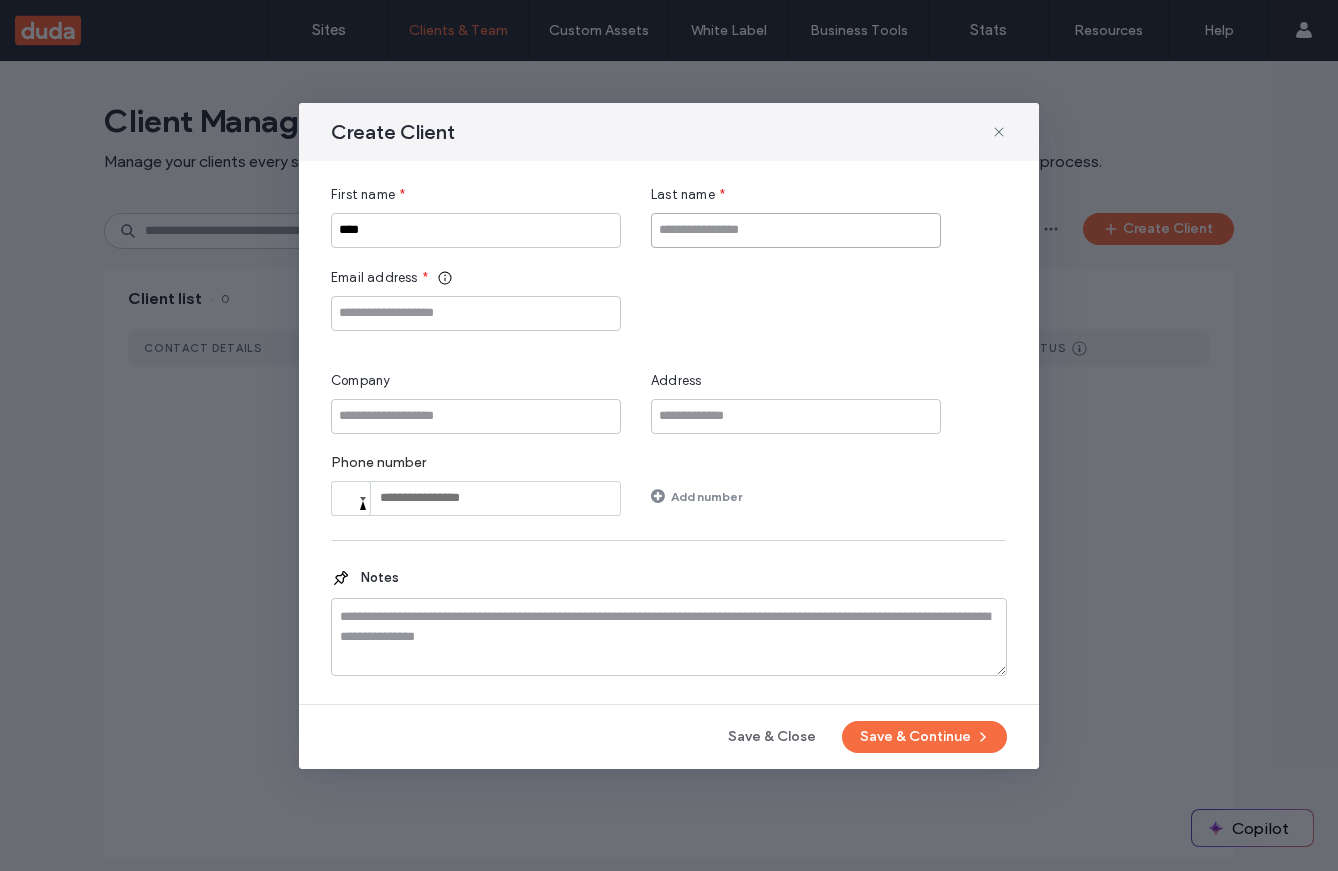 click at bounding box center (796, 230) 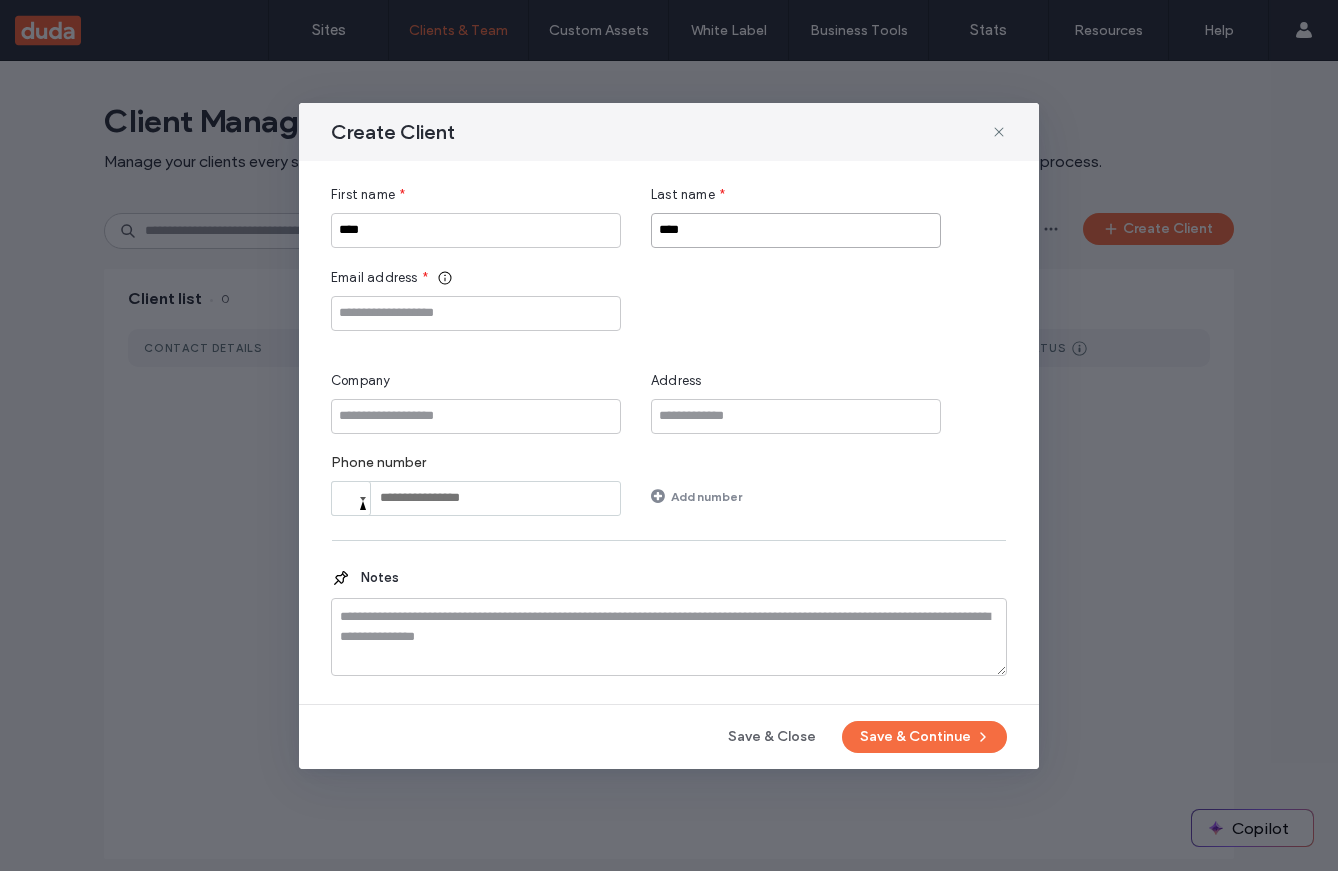 type on "****" 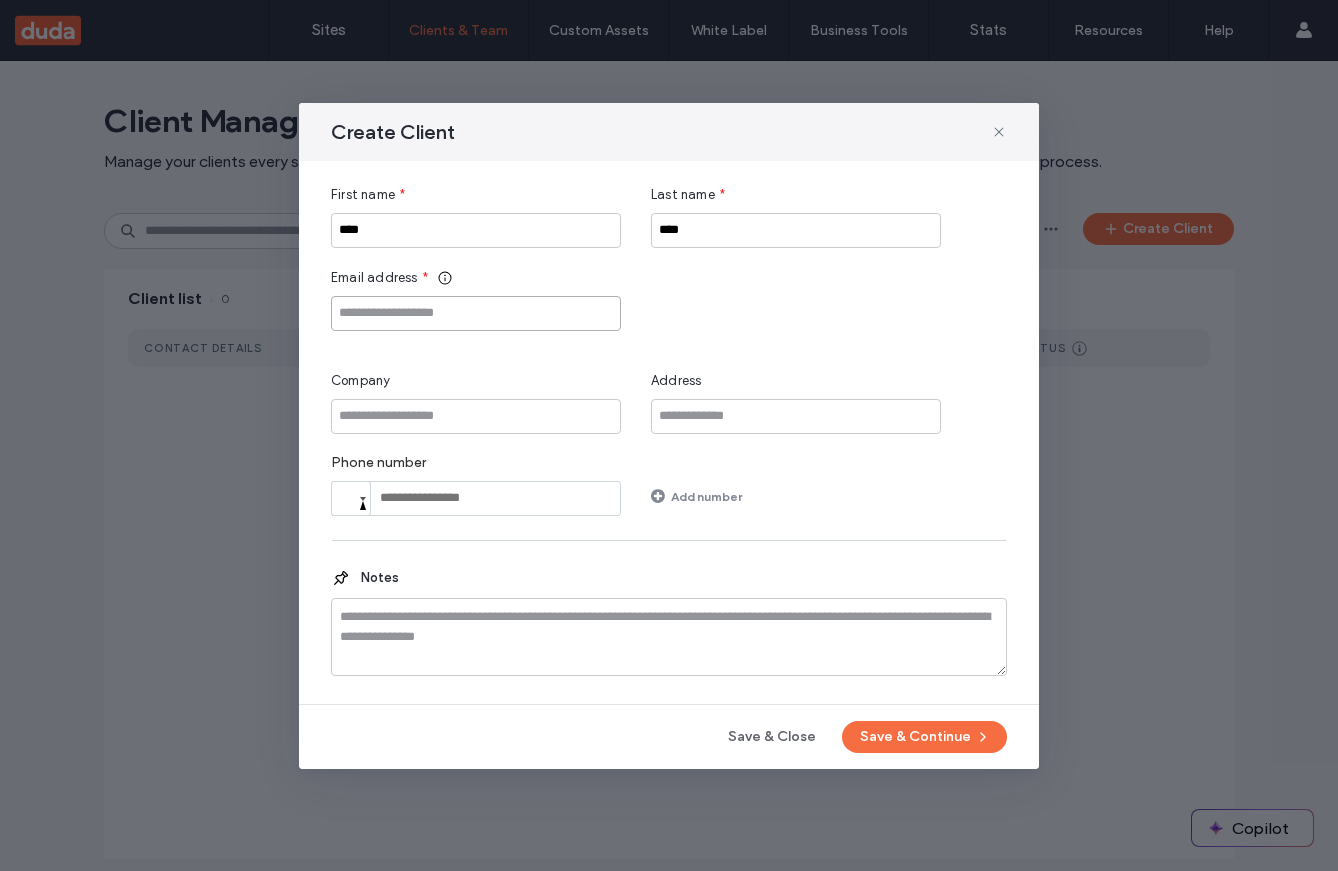 click at bounding box center (476, 313) 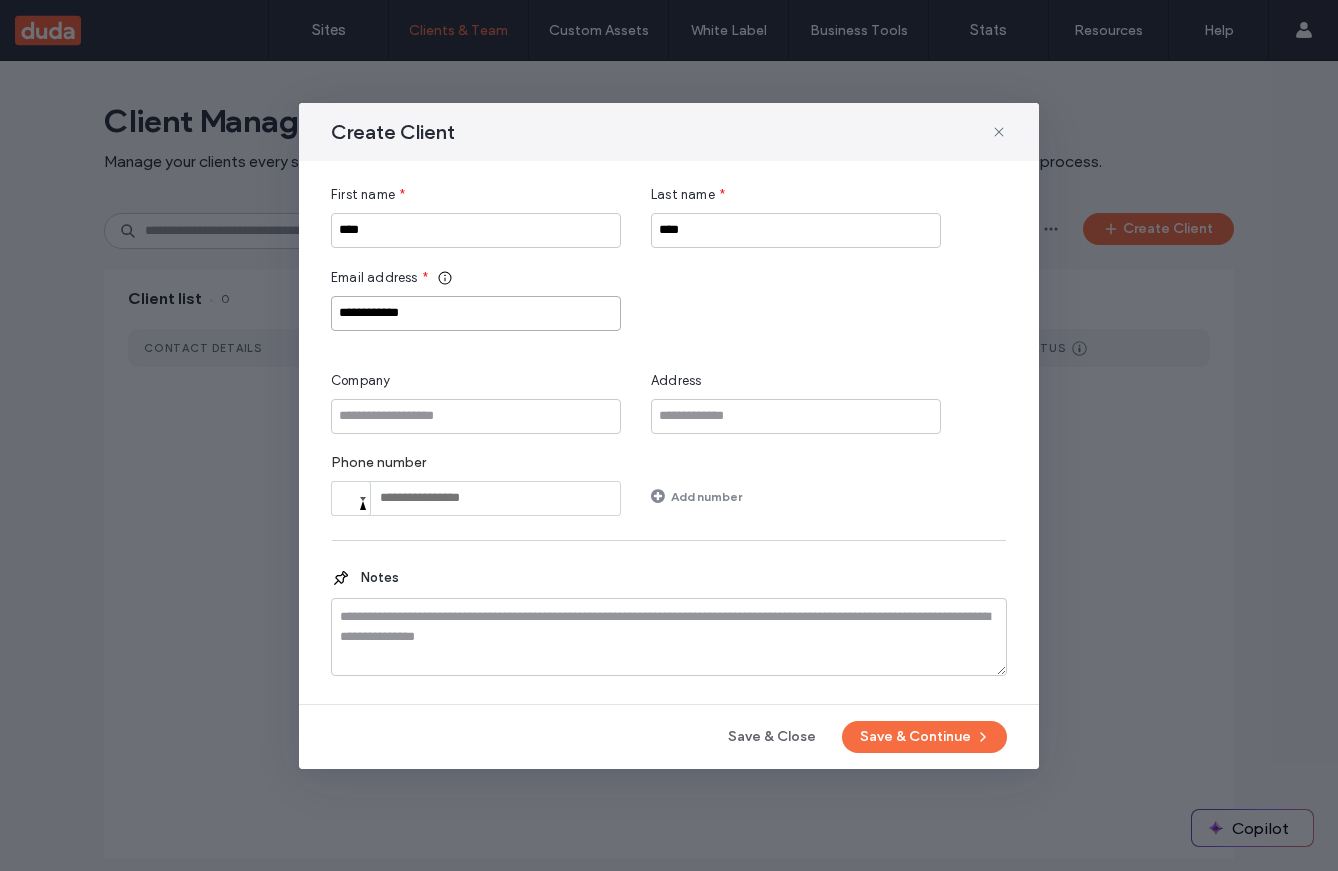 type on "**********" 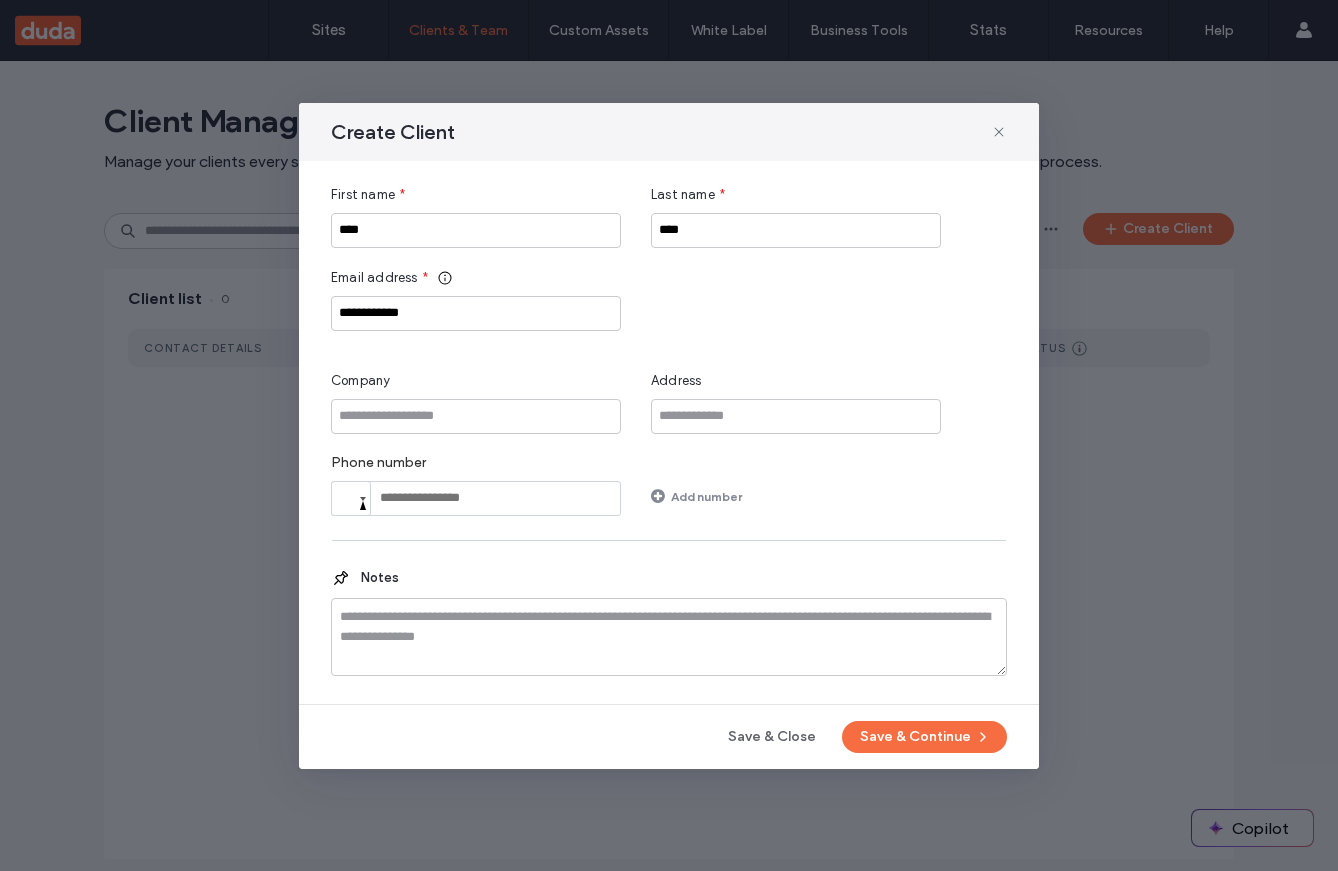 click on "**********" at bounding box center (669, 436) 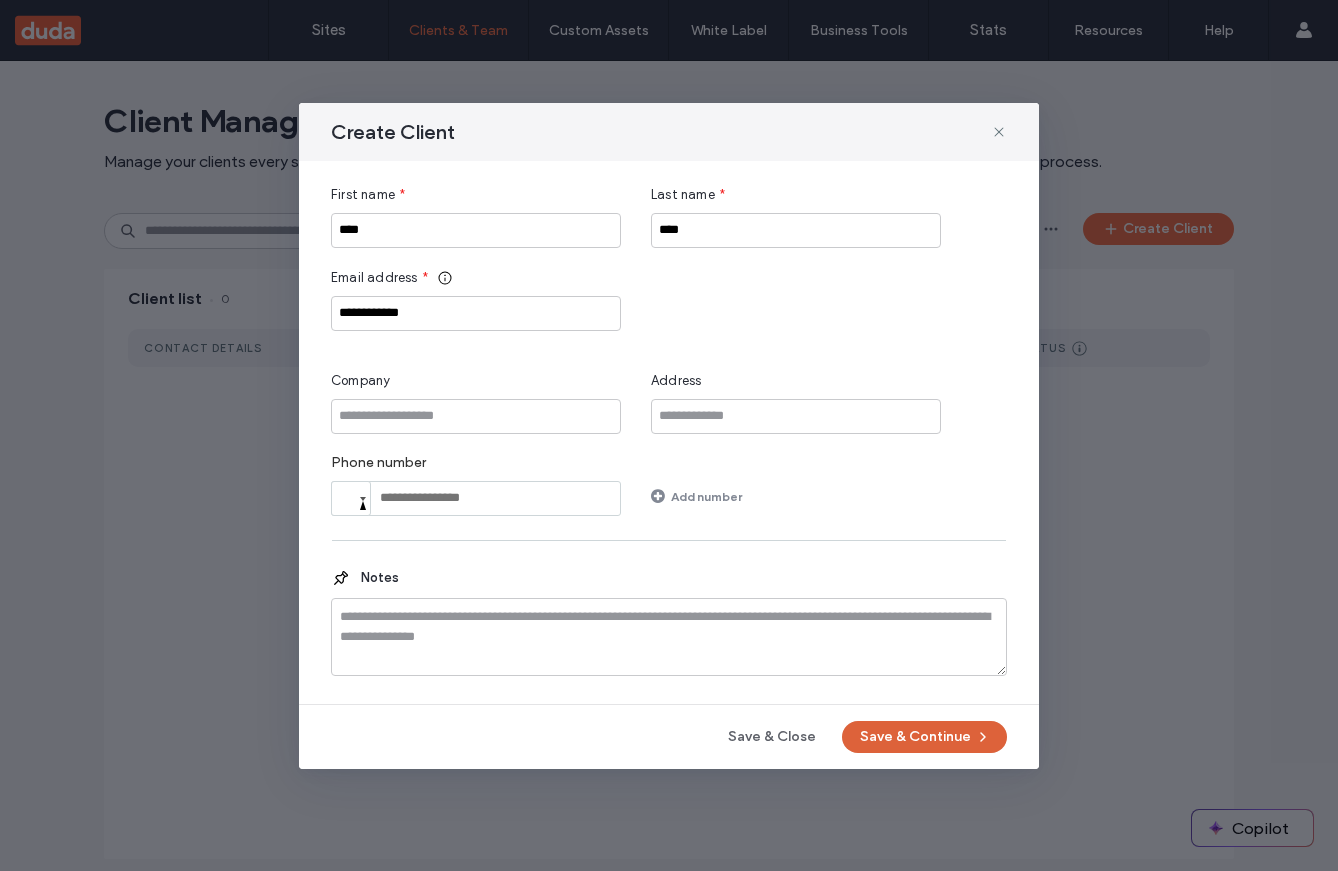 click on "Save & Continue" at bounding box center [924, 737] 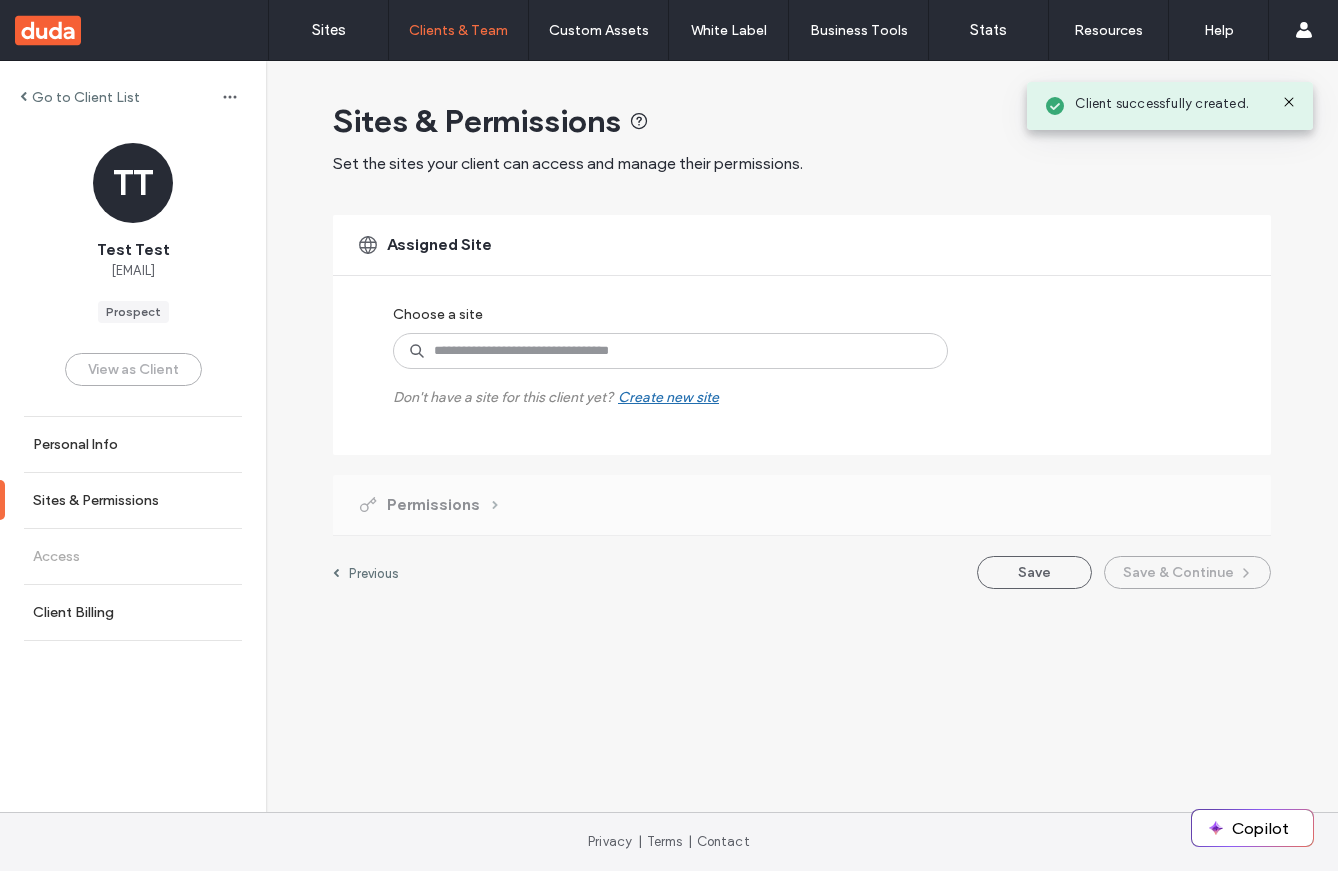 click on "View as Client" at bounding box center [133, 369] 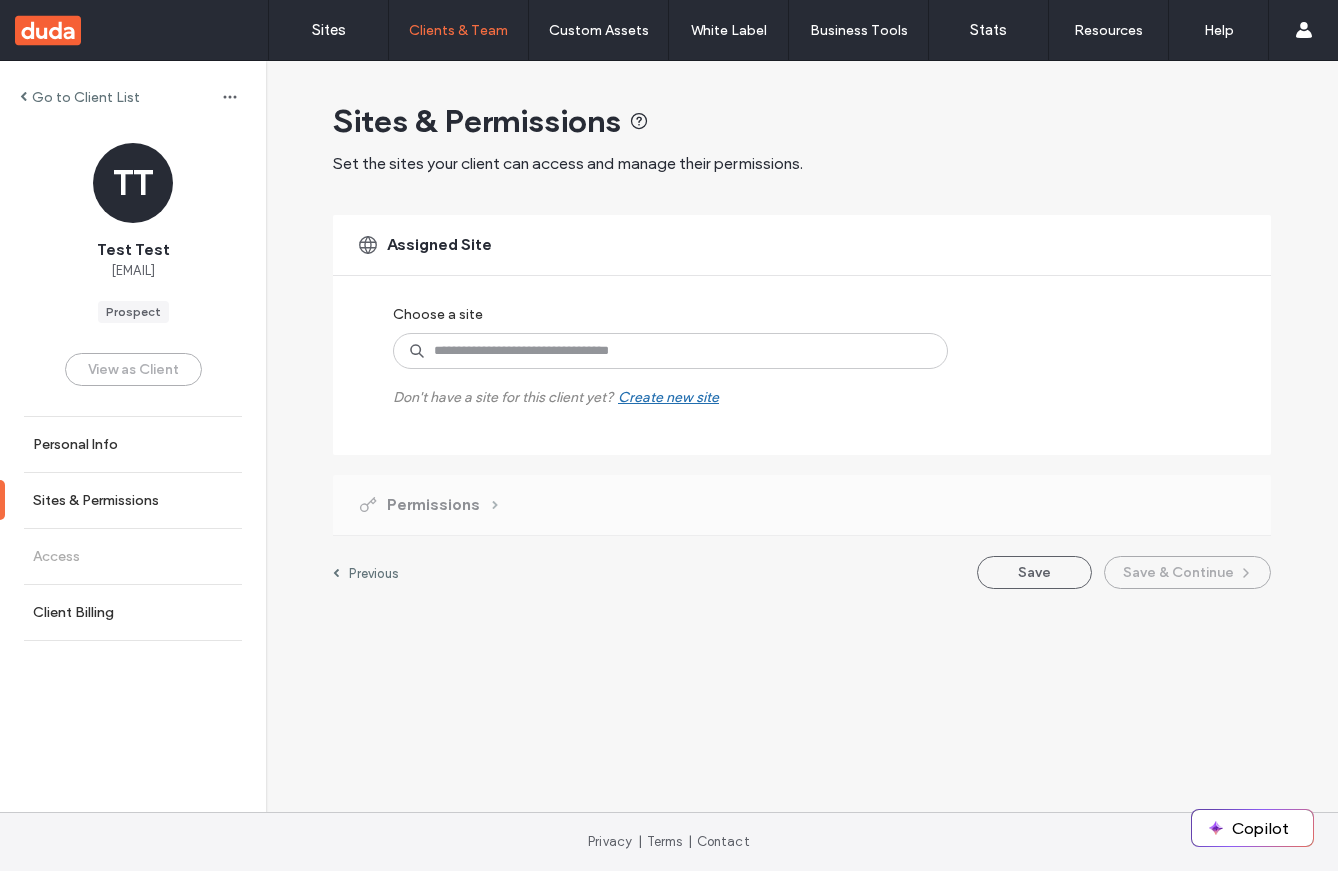 click on "Prospect" at bounding box center (133, 312) 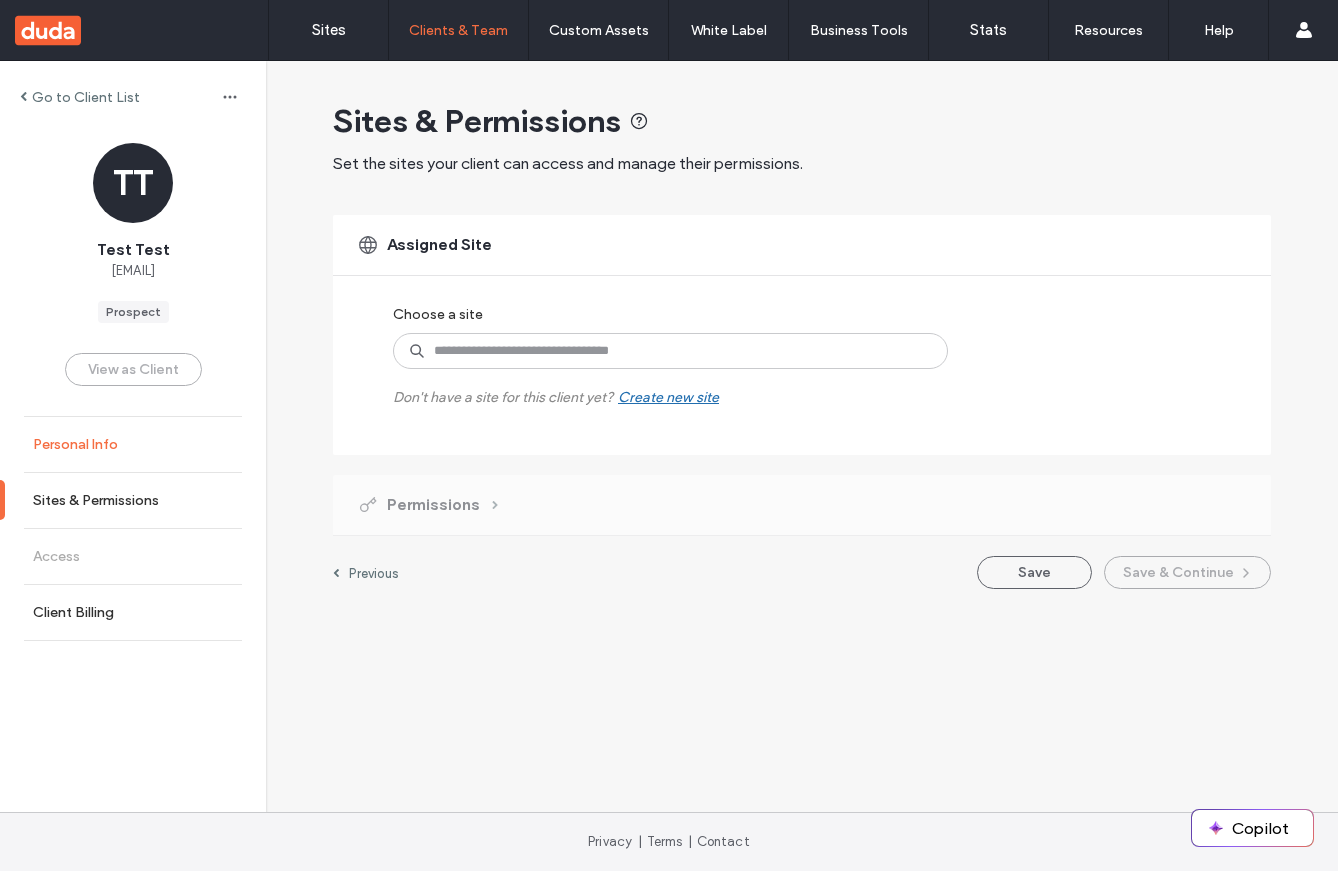 click on "Personal Info" at bounding box center (133, 444) 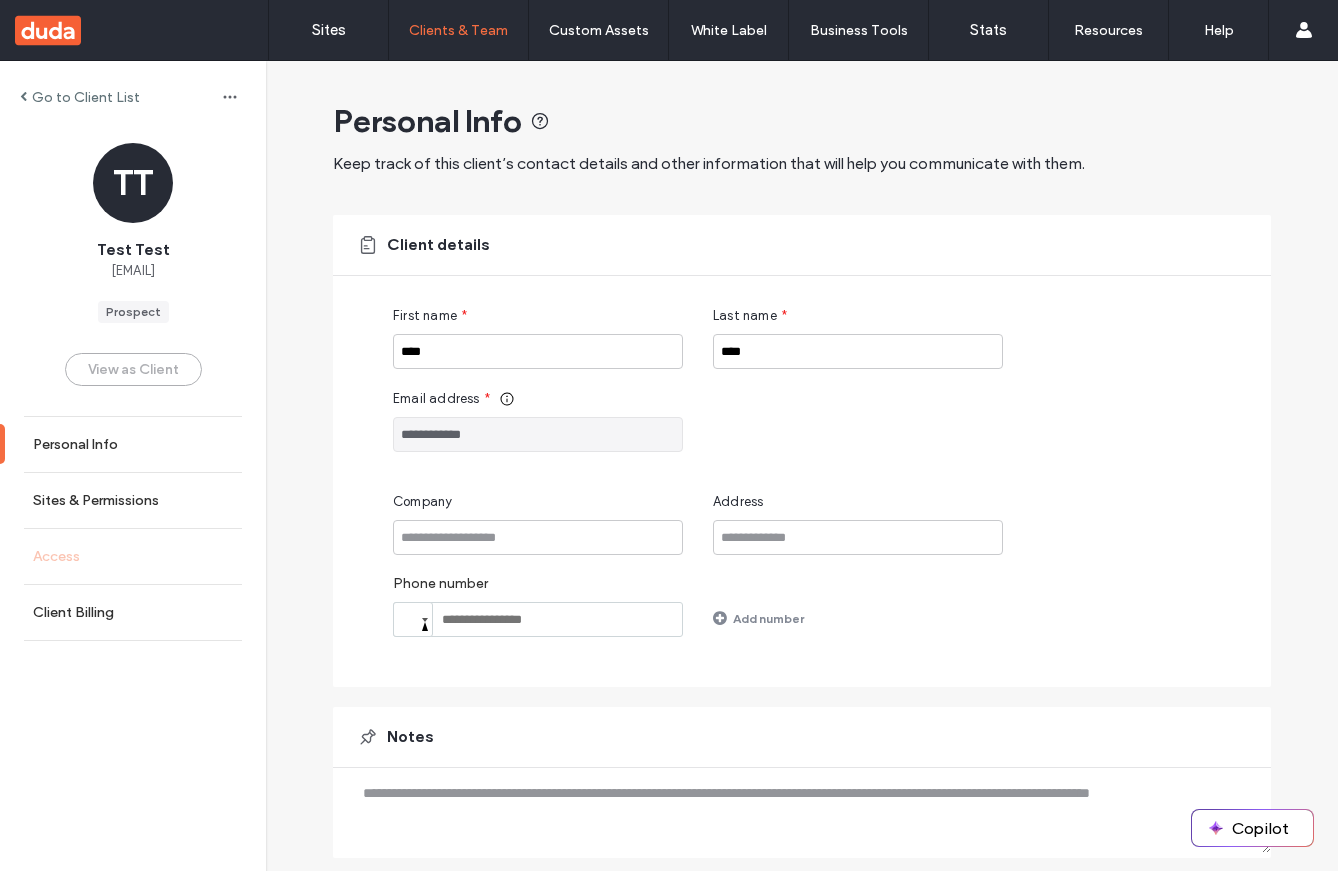 click on "Access" at bounding box center [133, 556] 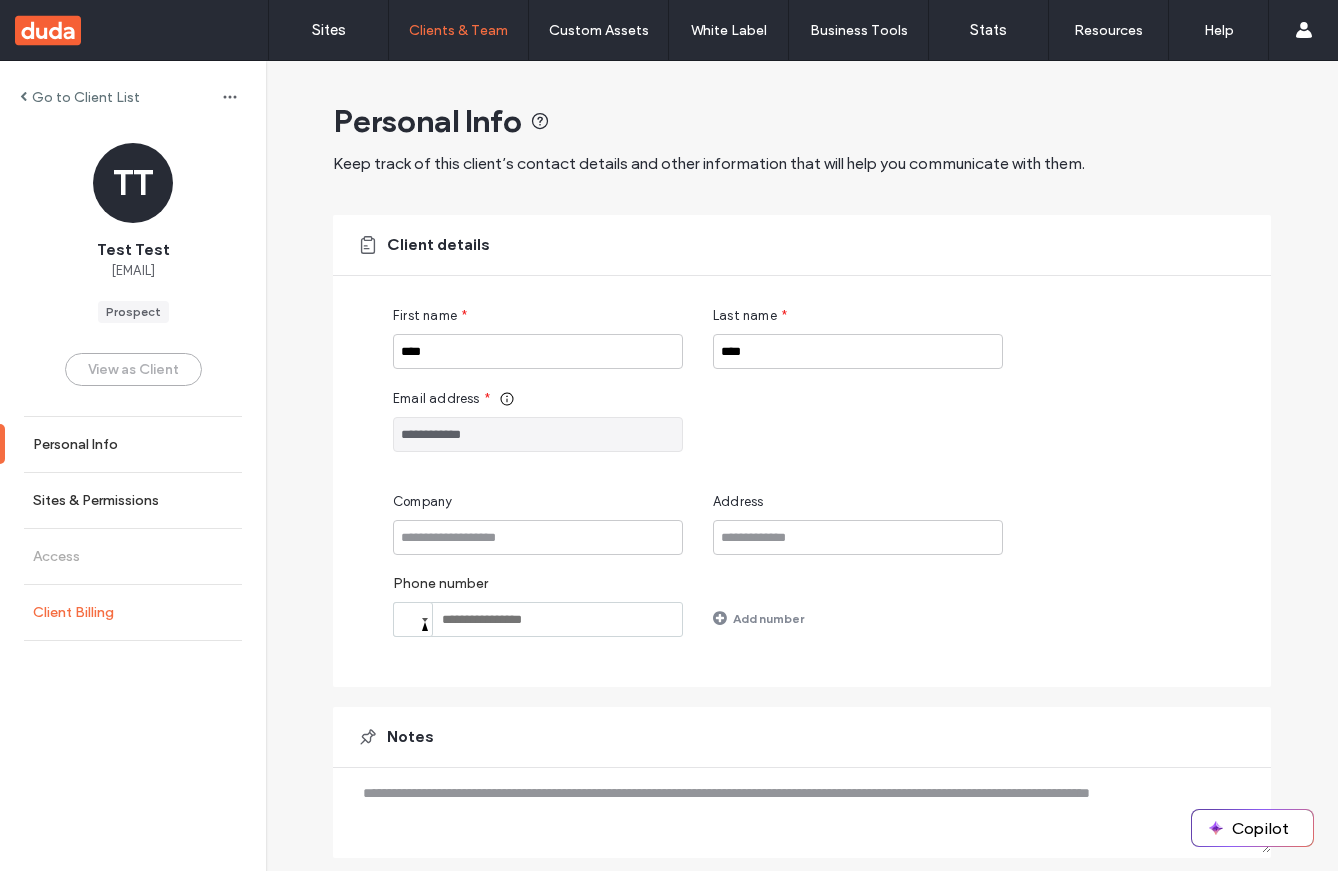 click on "Client Billing" at bounding box center (133, 612) 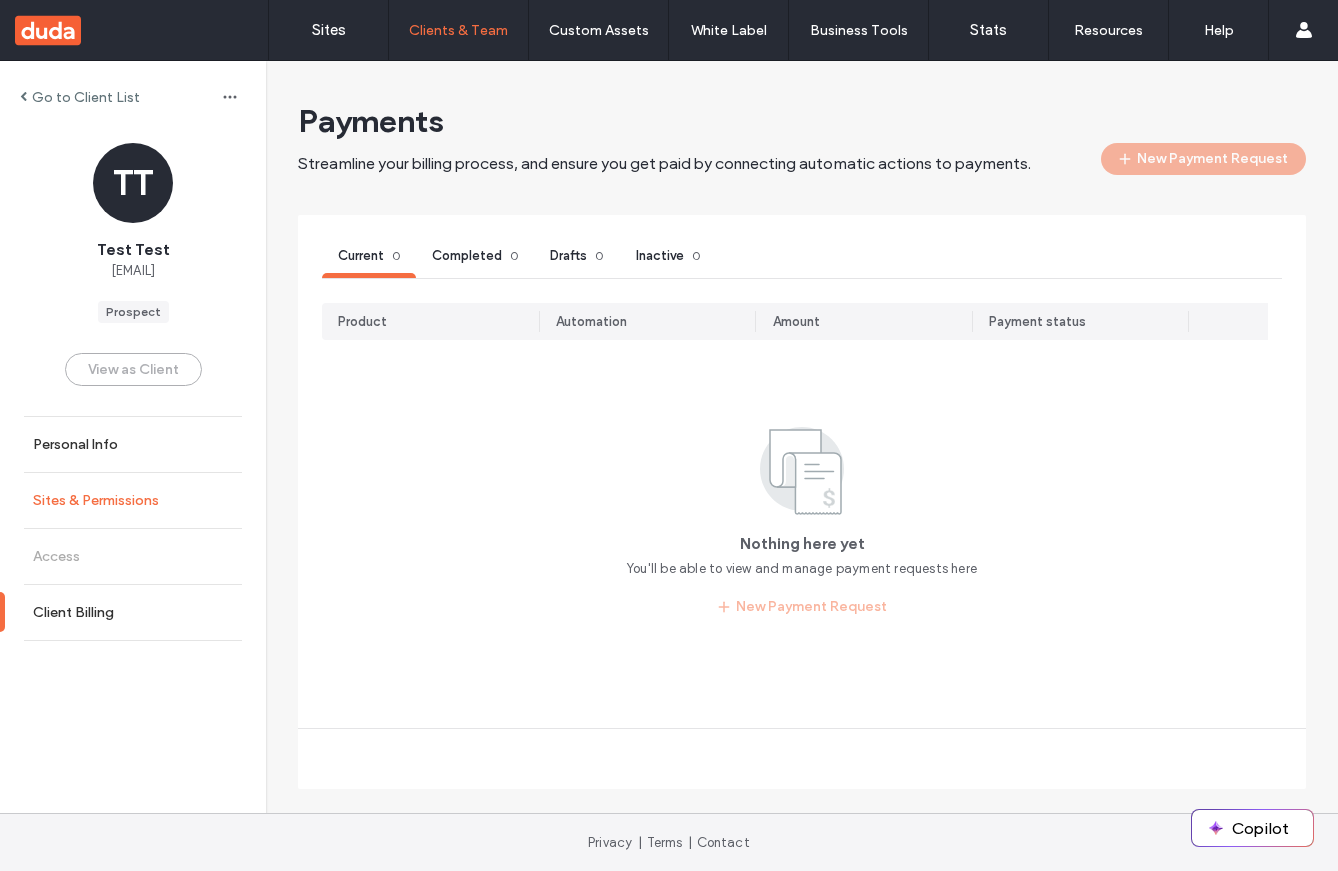 click on "Sites & Permissions" at bounding box center (133, 500) 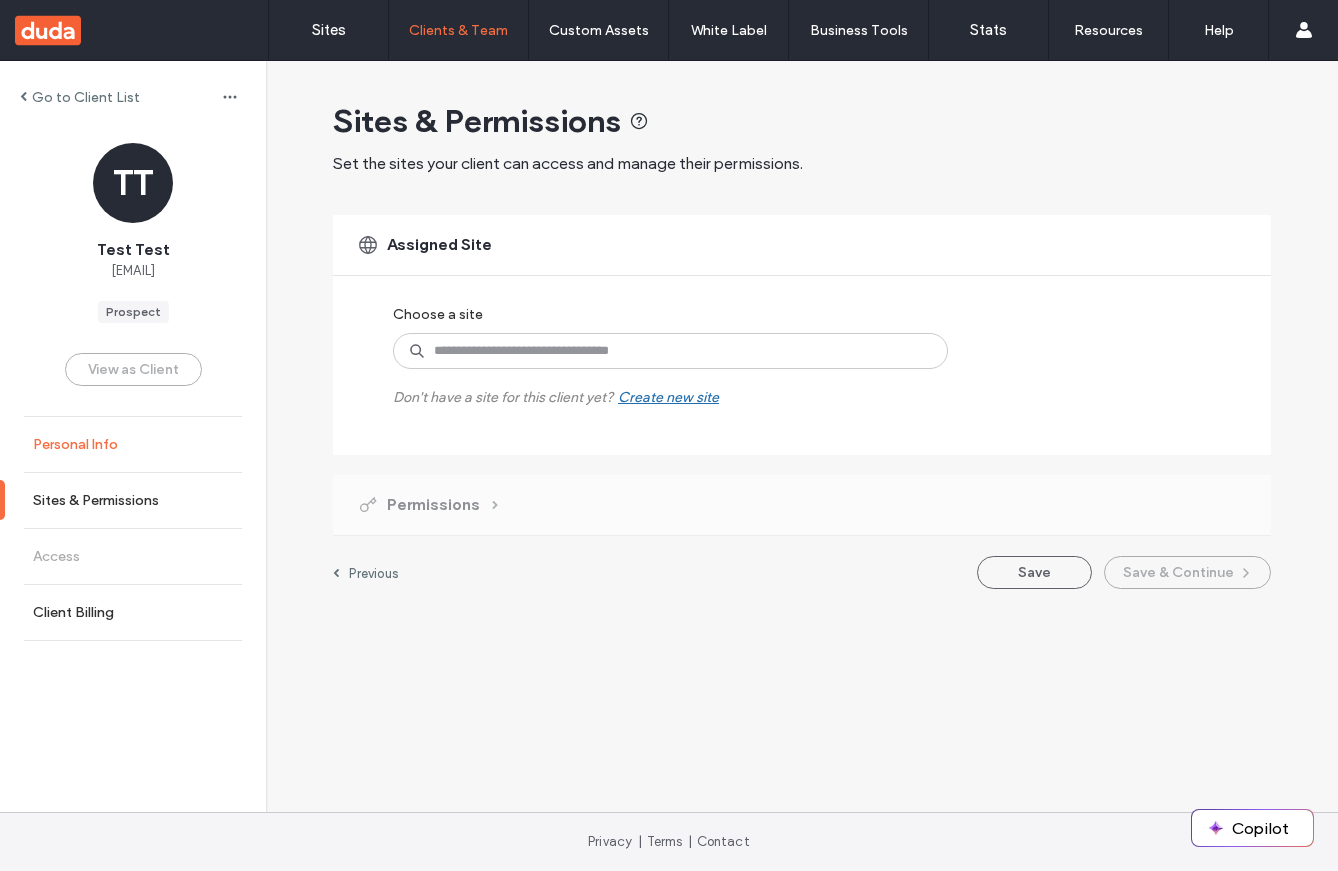 click on "Personal Info" at bounding box center [133, 444] 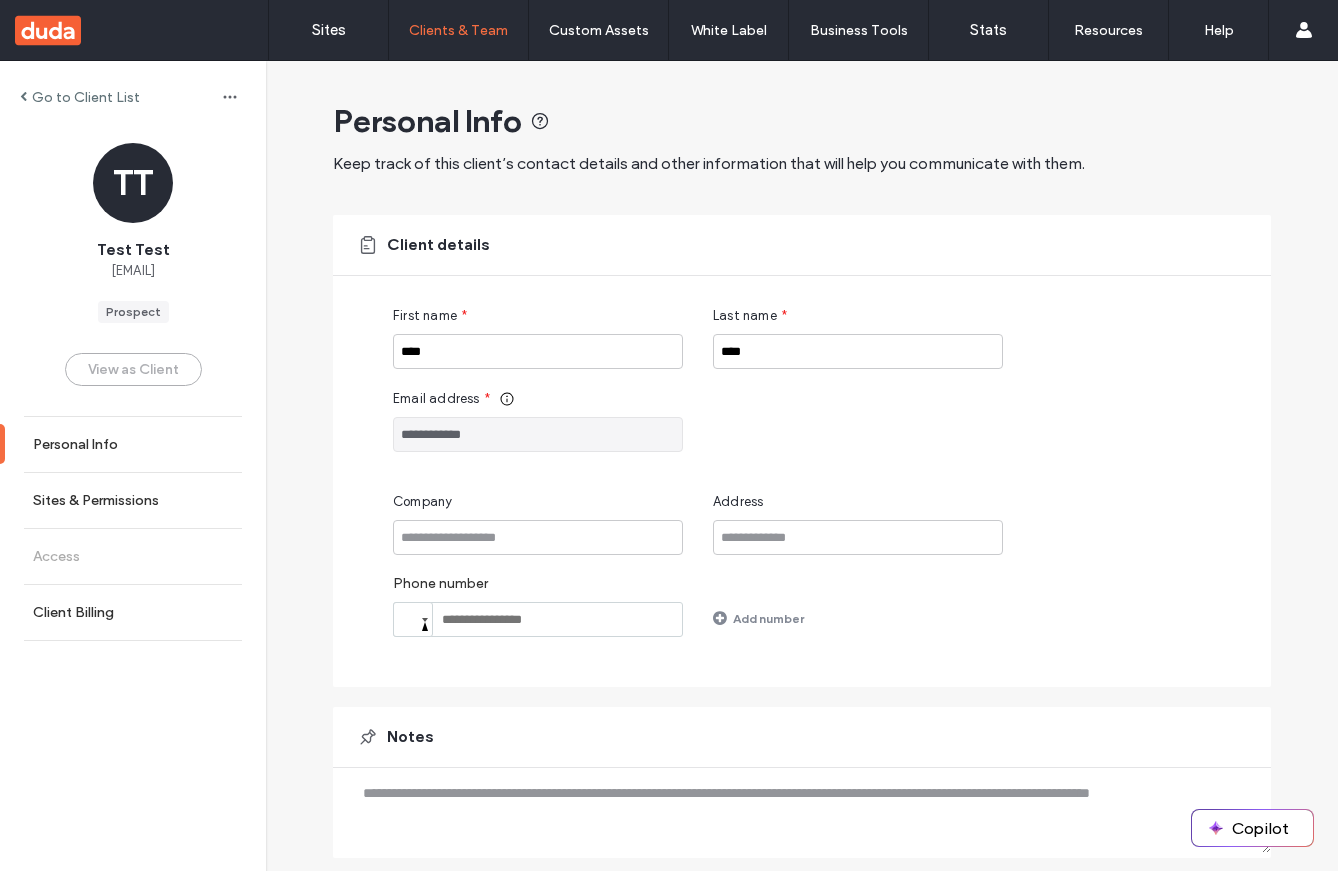 click on "View as Client" at bounding box center [133, 369] 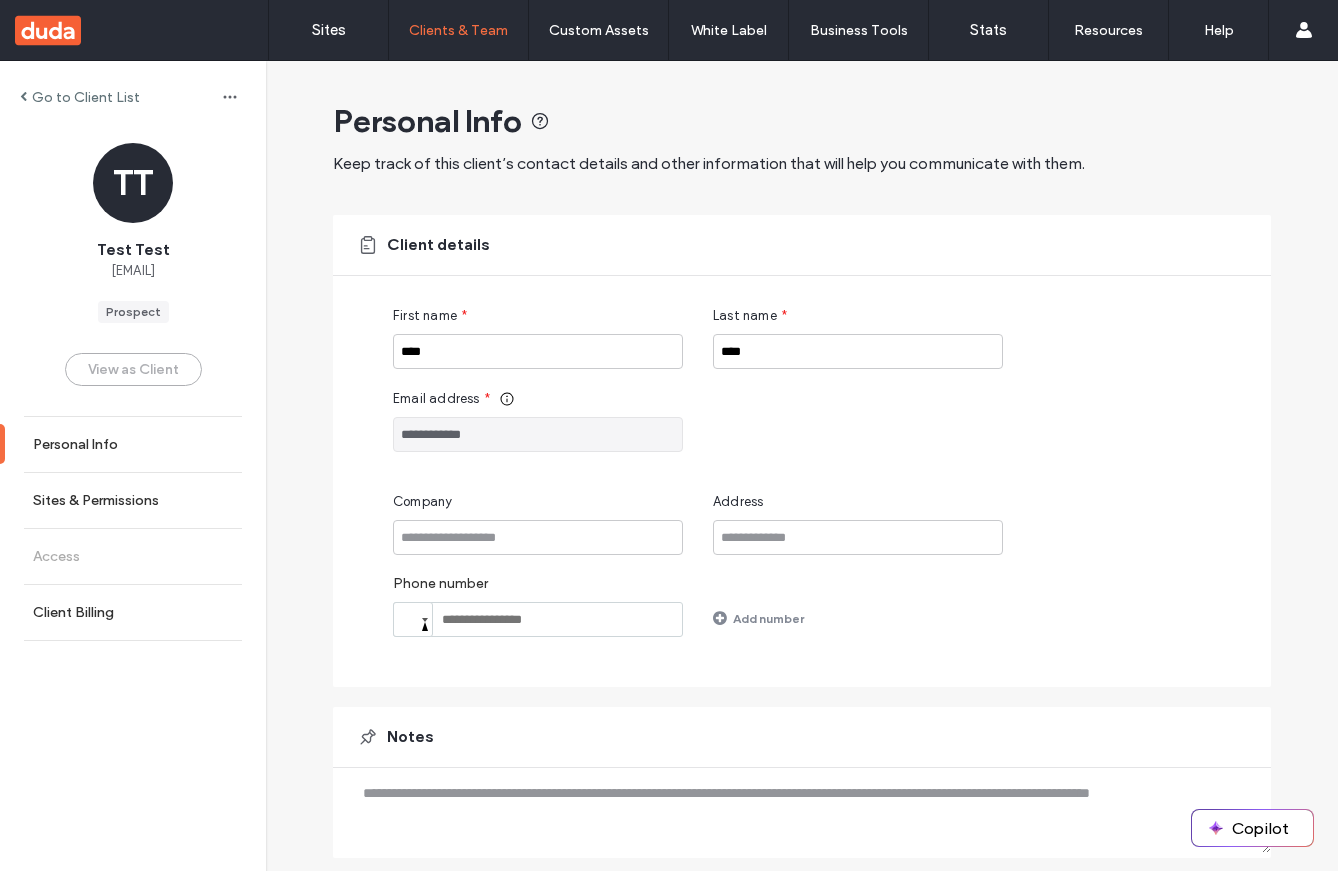 click on "View as Client" at bounding box center (133, 369) 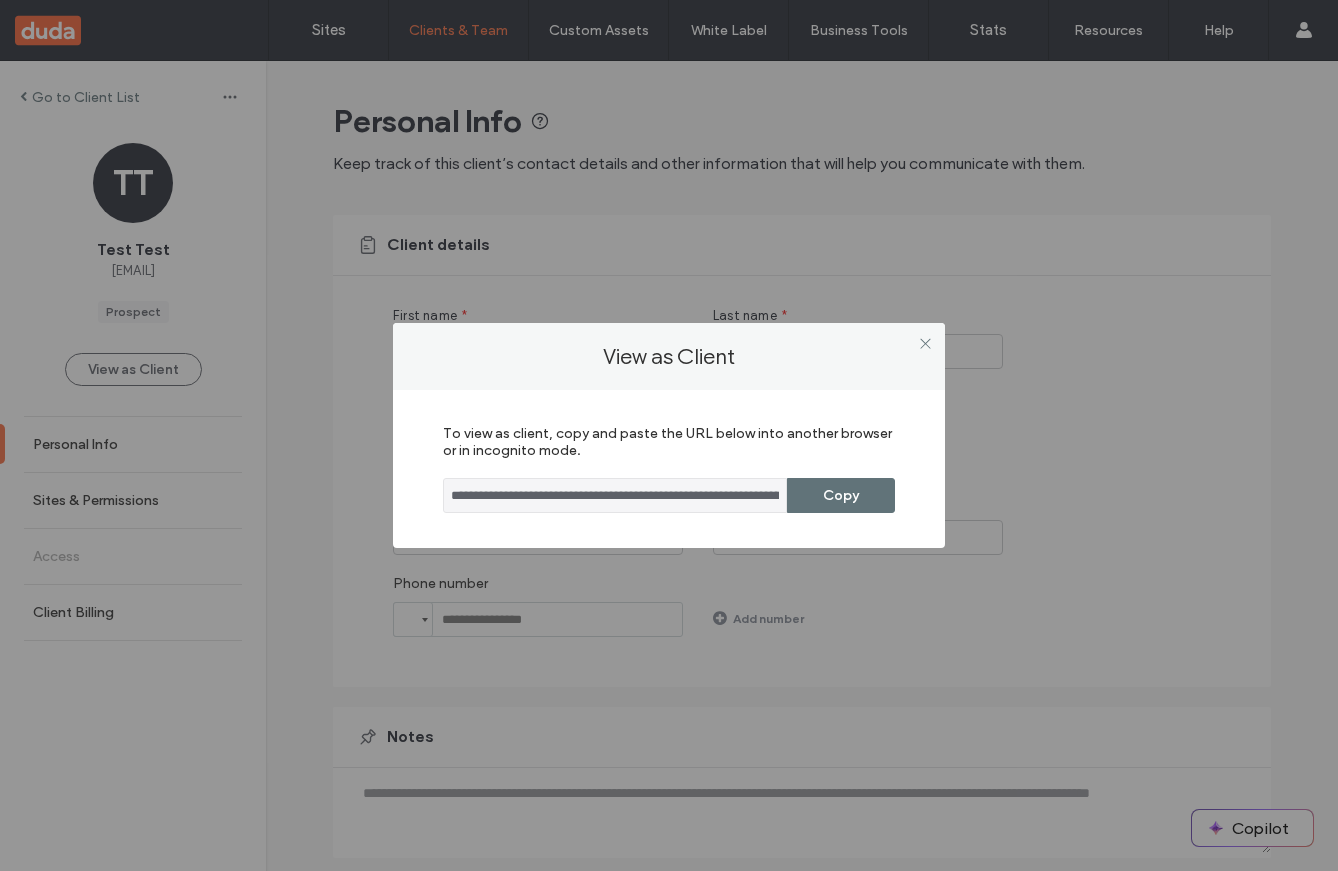 scroll, scrollTop: 0, scrollLeft: 0, axis: both 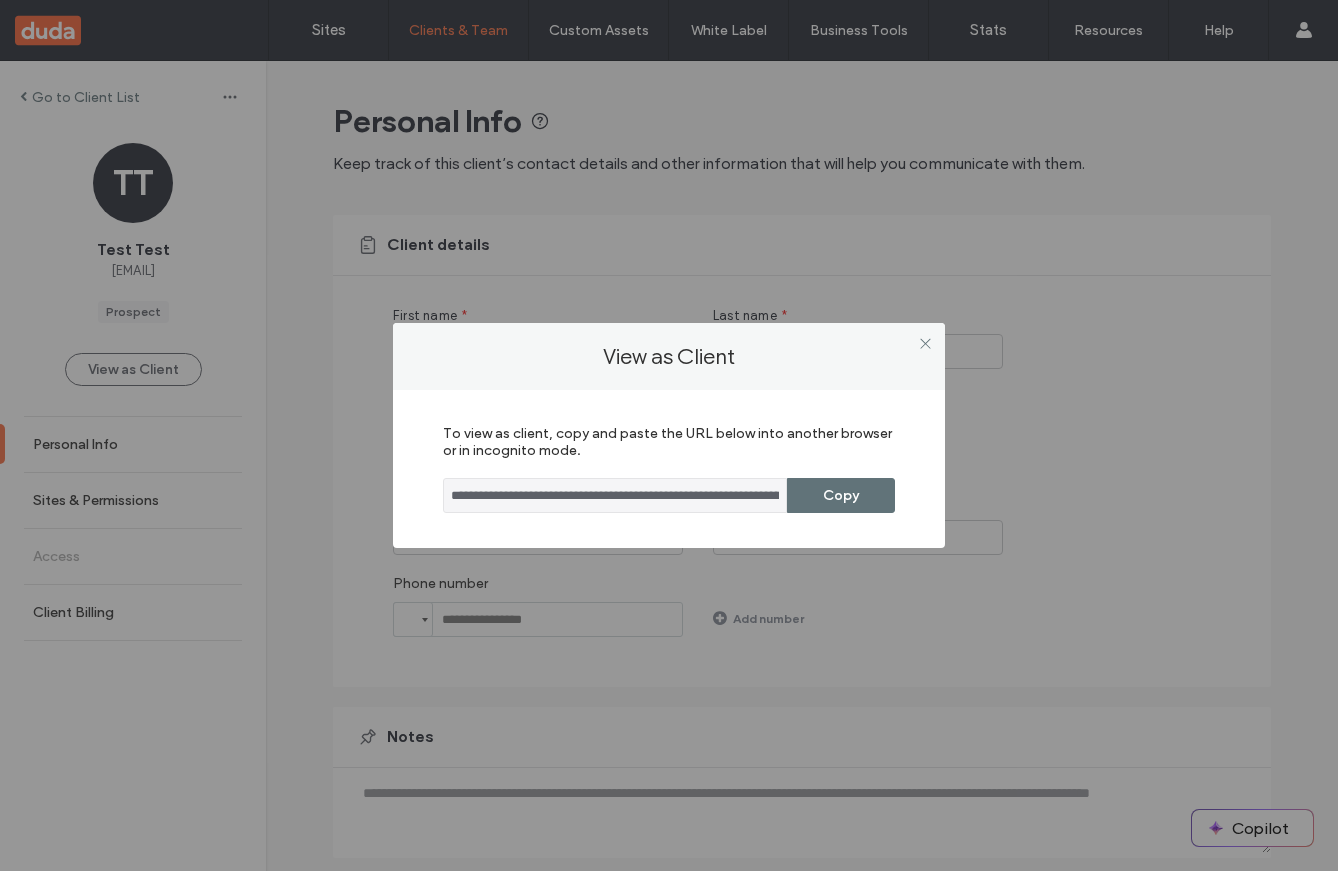 type 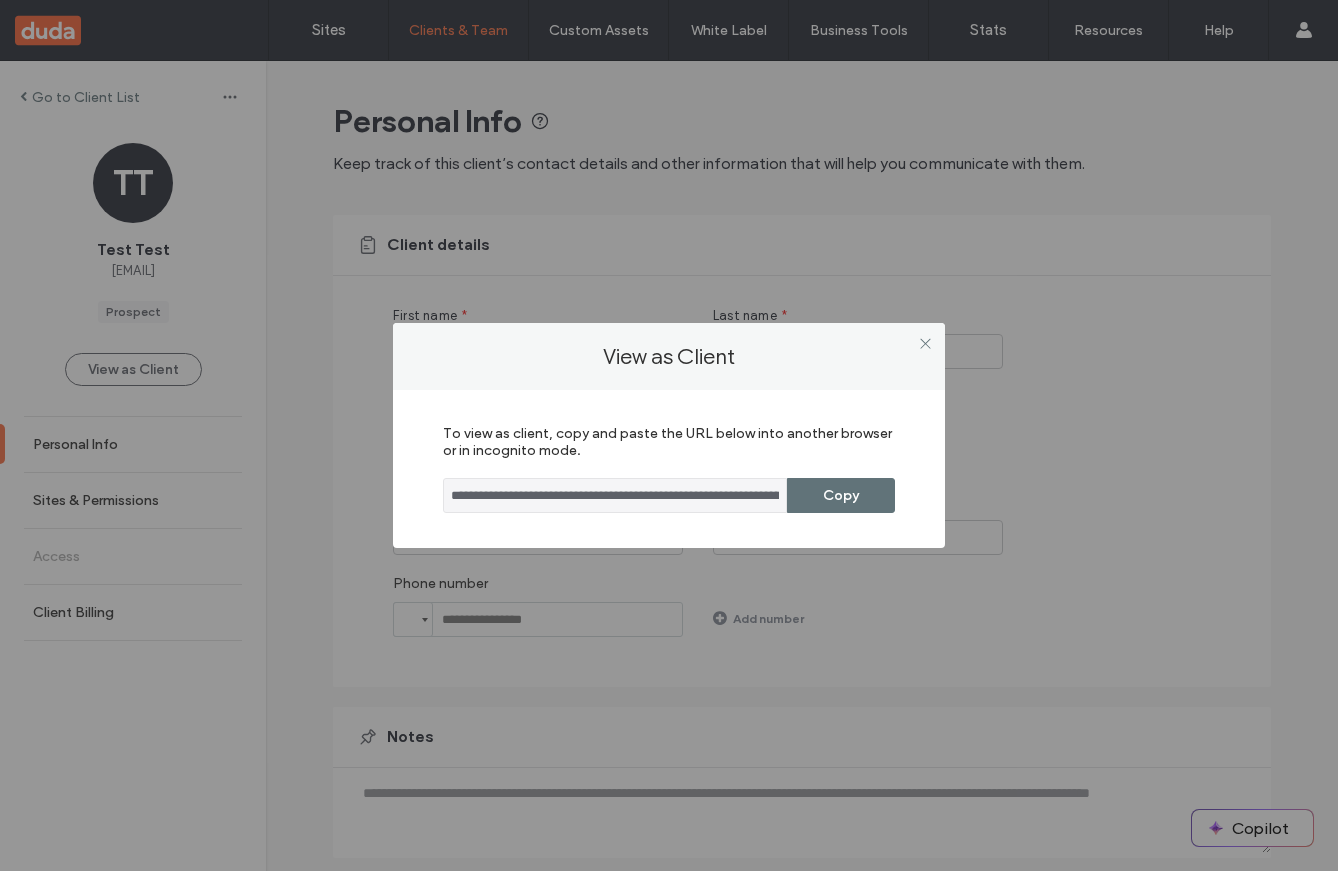 click on "**********" at bounding box center (615, 495) 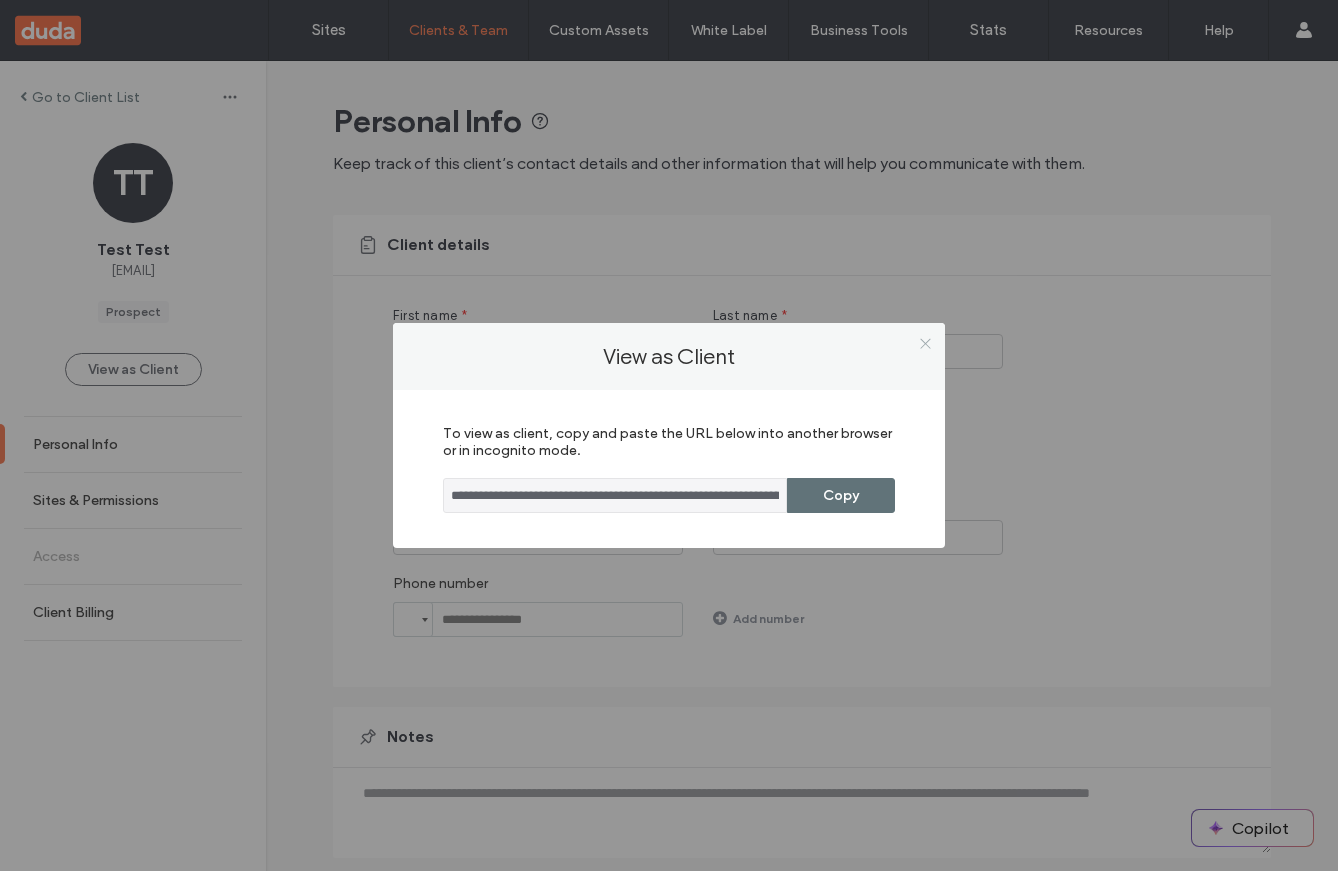 click 